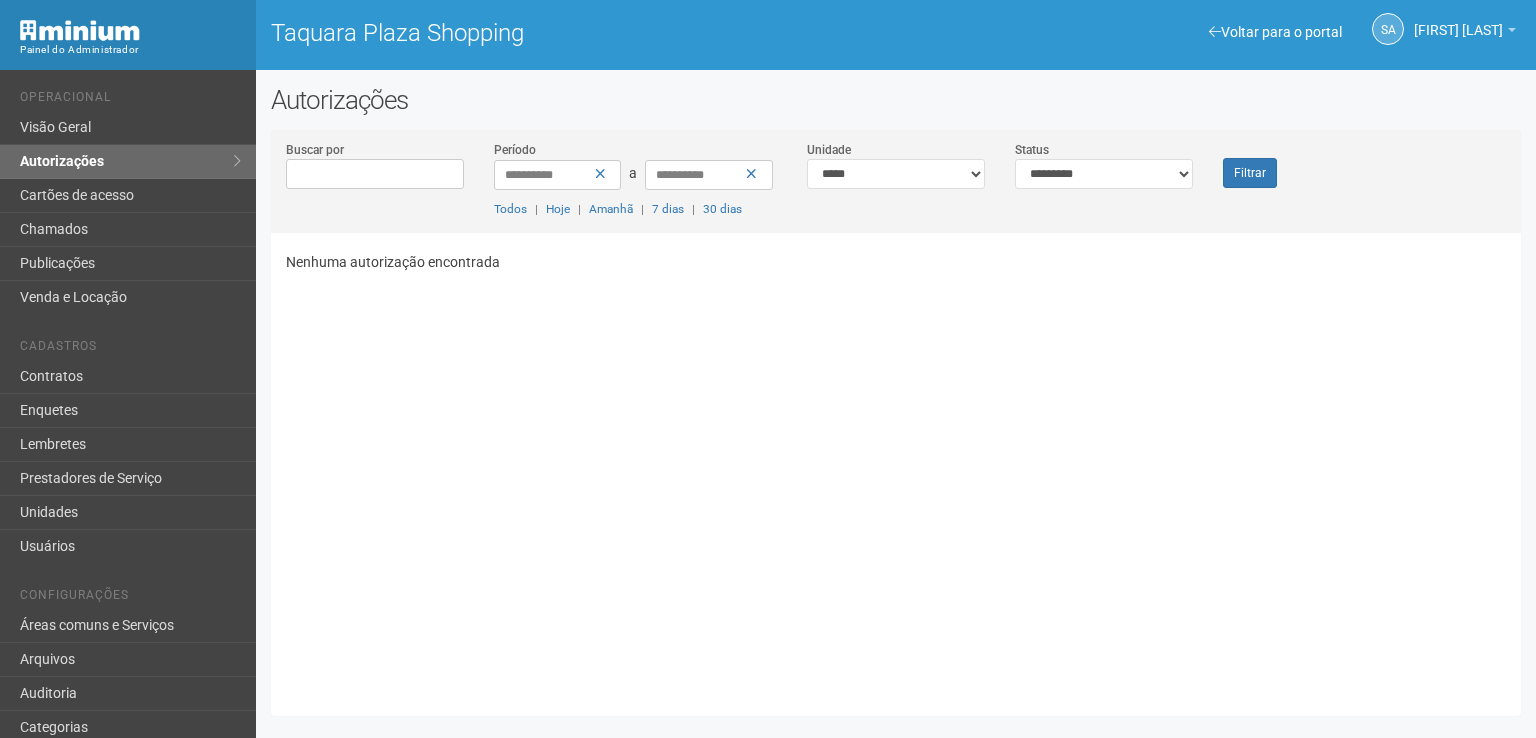 scroll, scrollTop: 0, scrollLeft: 0, axis: both 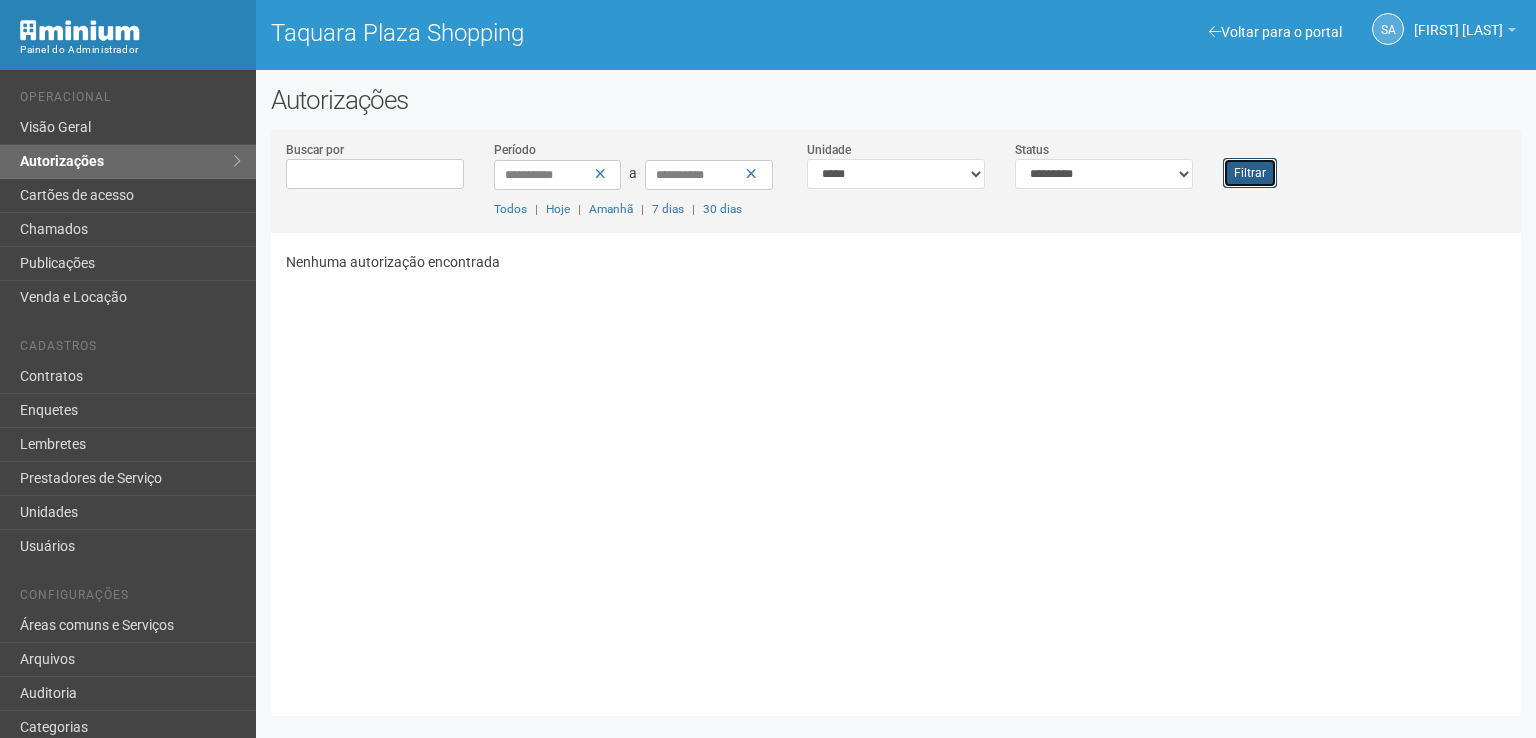 click on "Filtrar" at bounding box center (1250, 173) 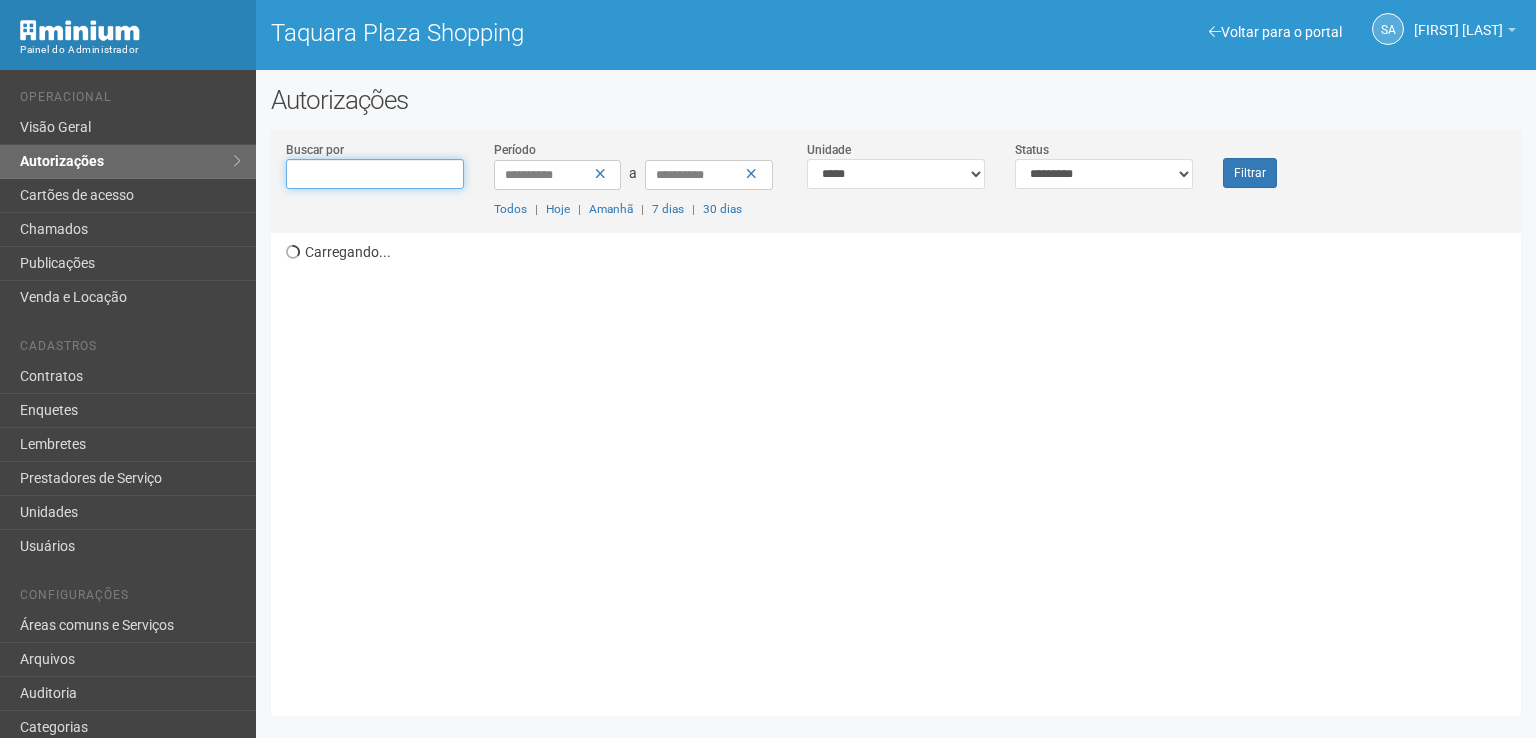scroll, scrollTop: 0, scrollLeft: 0, axis: both 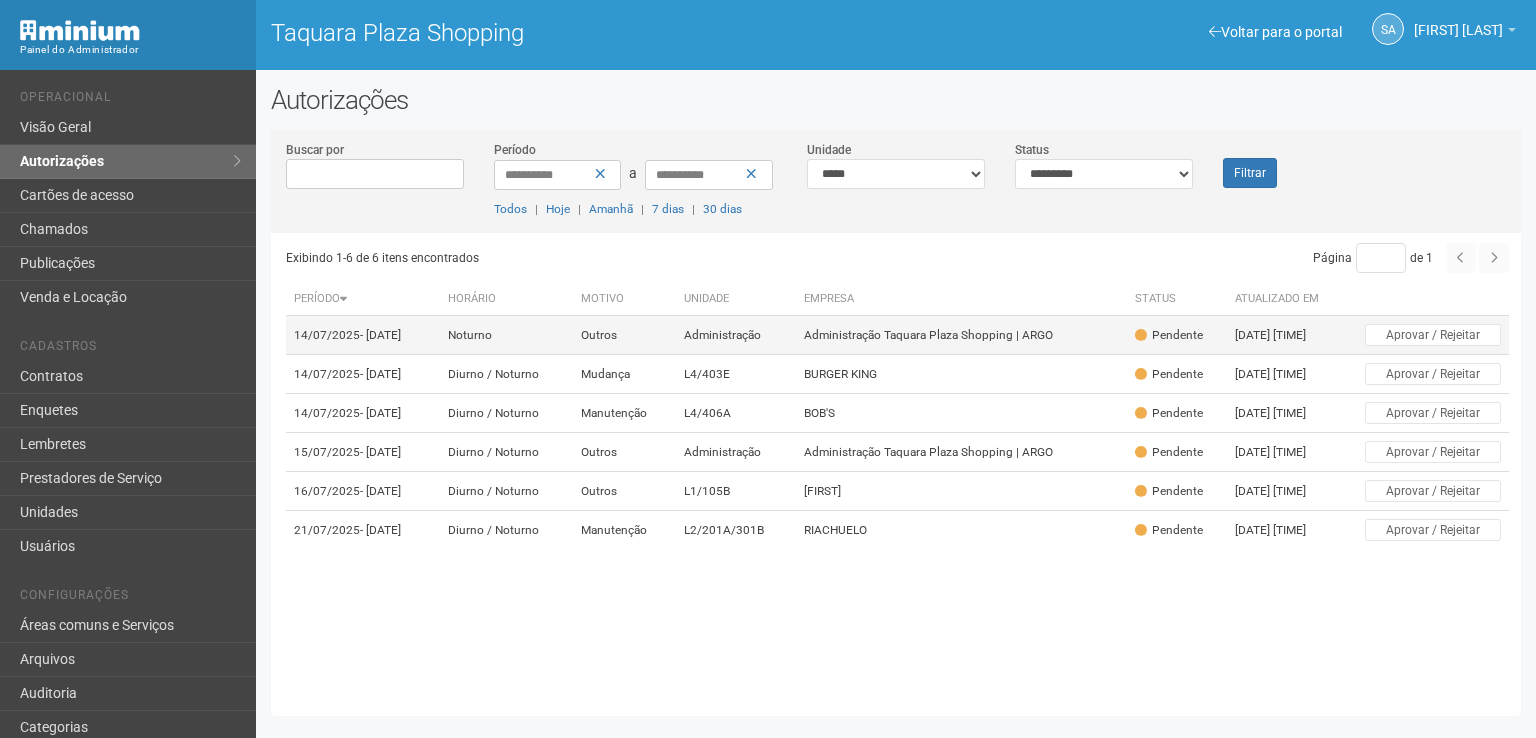 click on "Administração Taquara Plaza Shopping | ARGO" at bounding box center [961, 335] 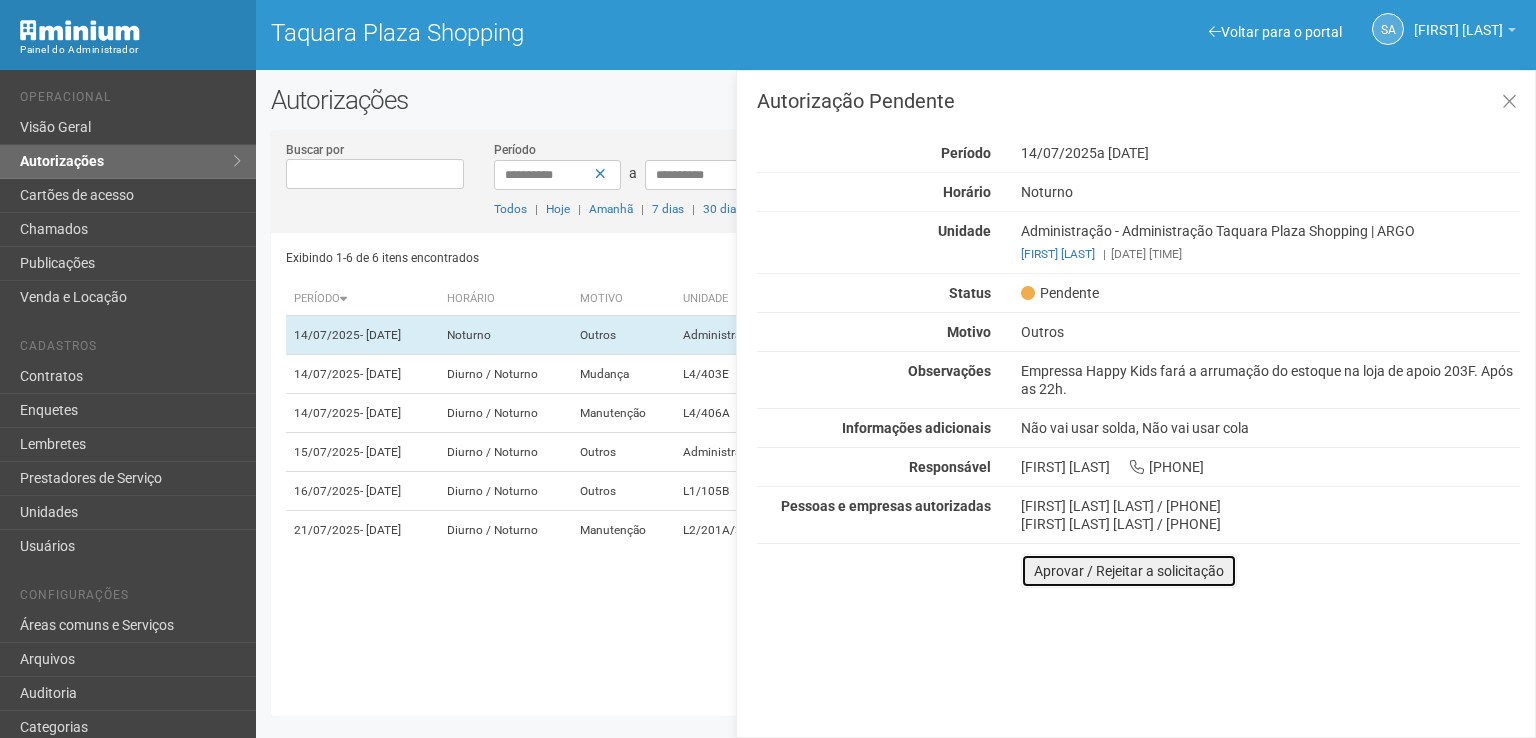 click on "Aprovar / Rejeitar a solicitação" at bounding box center (1129, 571) 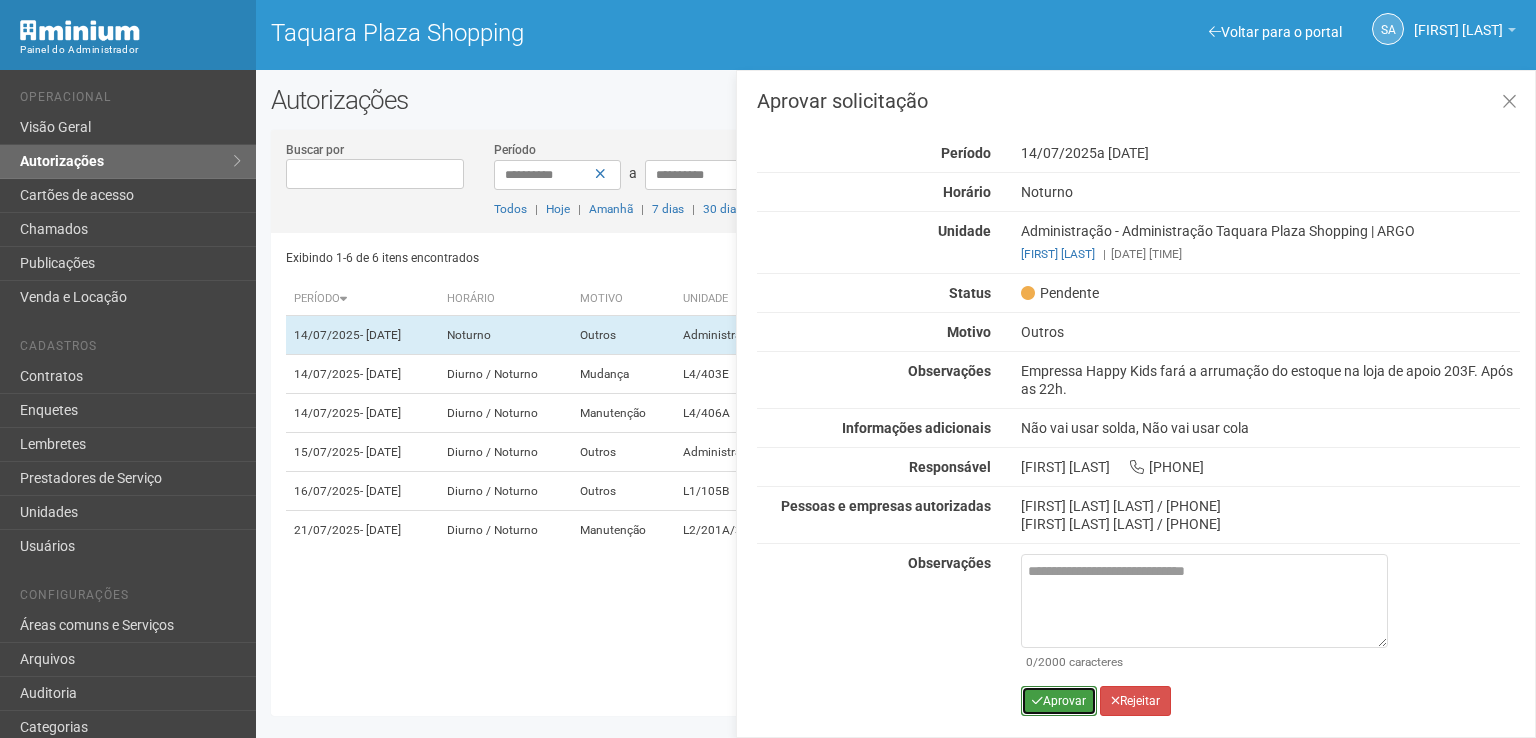 click on "Aprovar" at bounding box center (1059, 701) 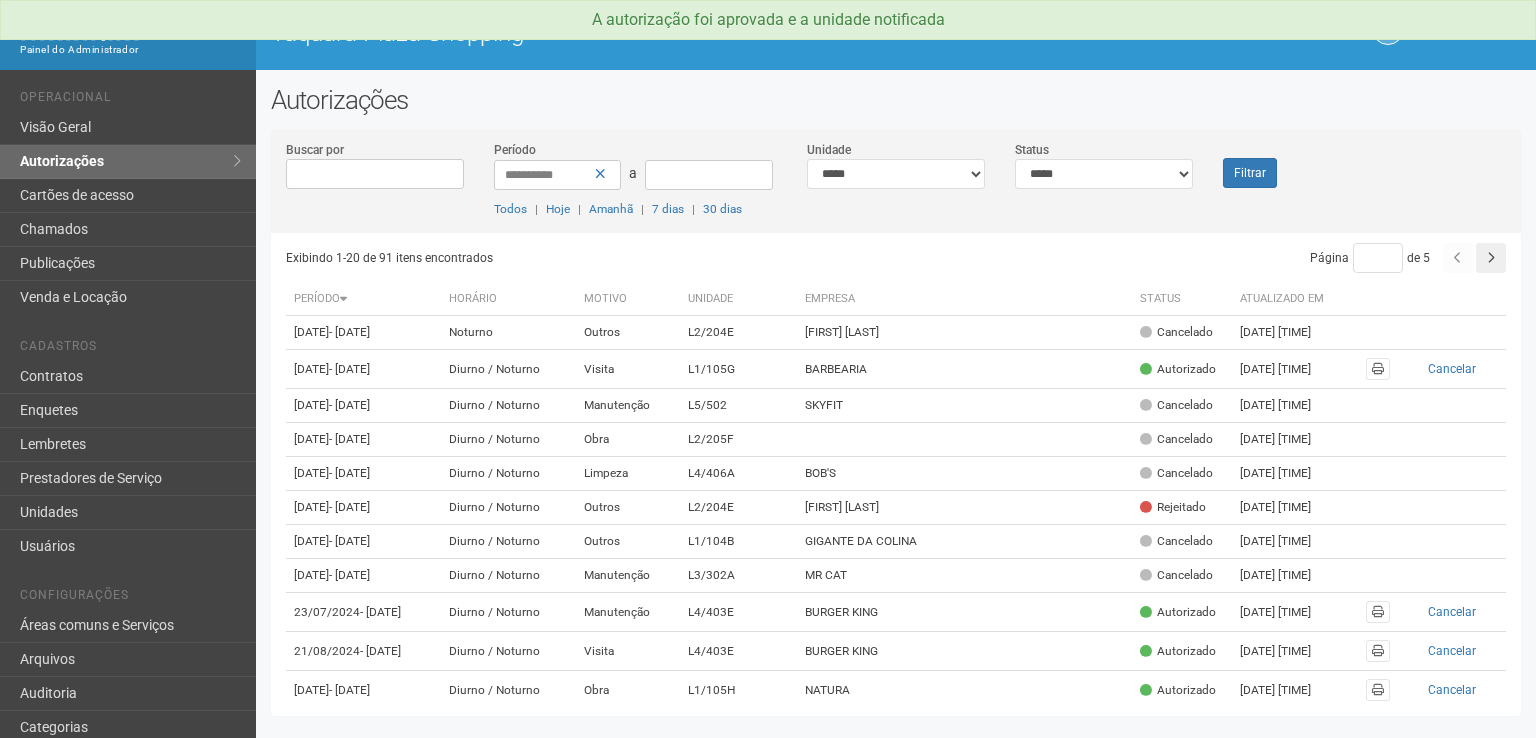 scroll, scrollTop: 0, scrollLeft: 0, axis: both 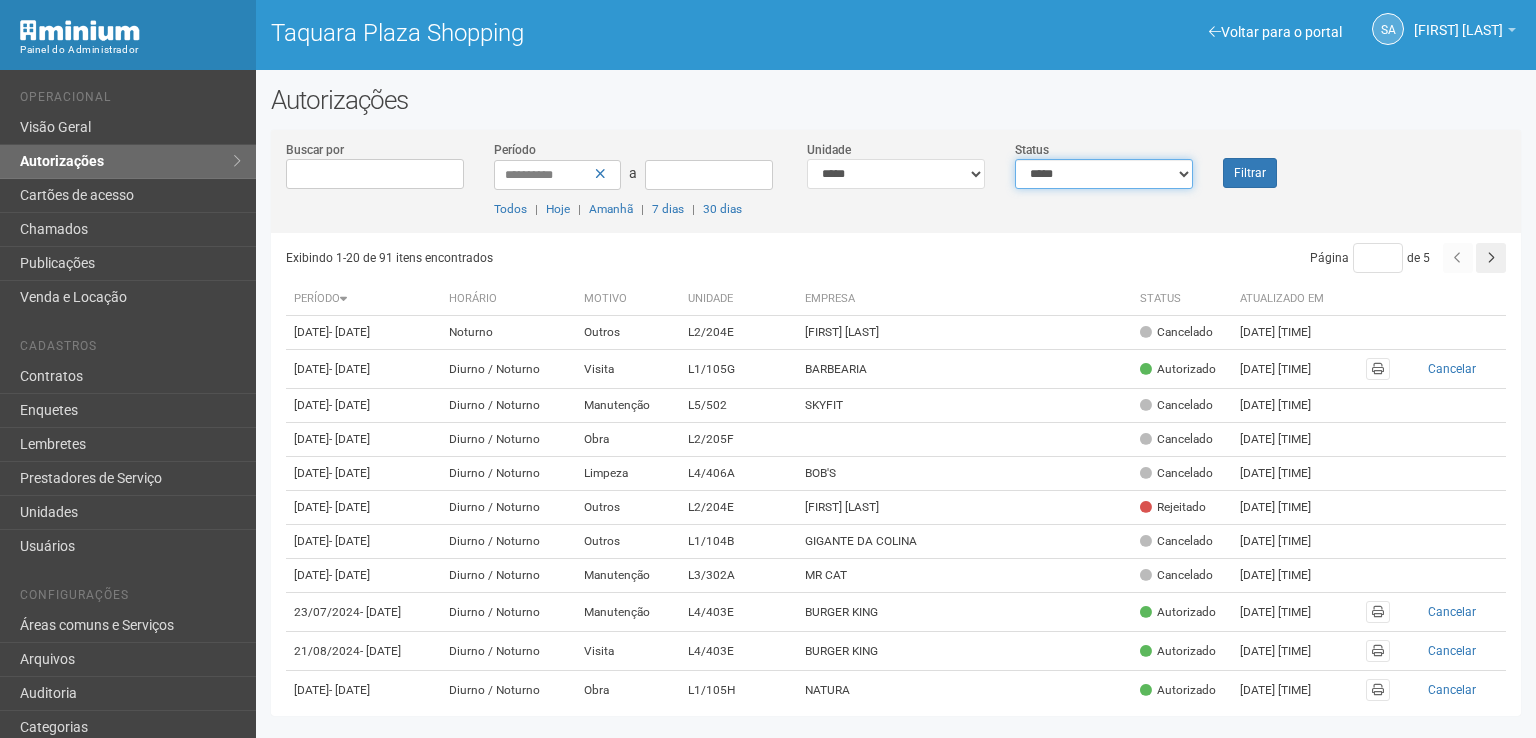 click on "**********" at bounding box center (1104, 174) 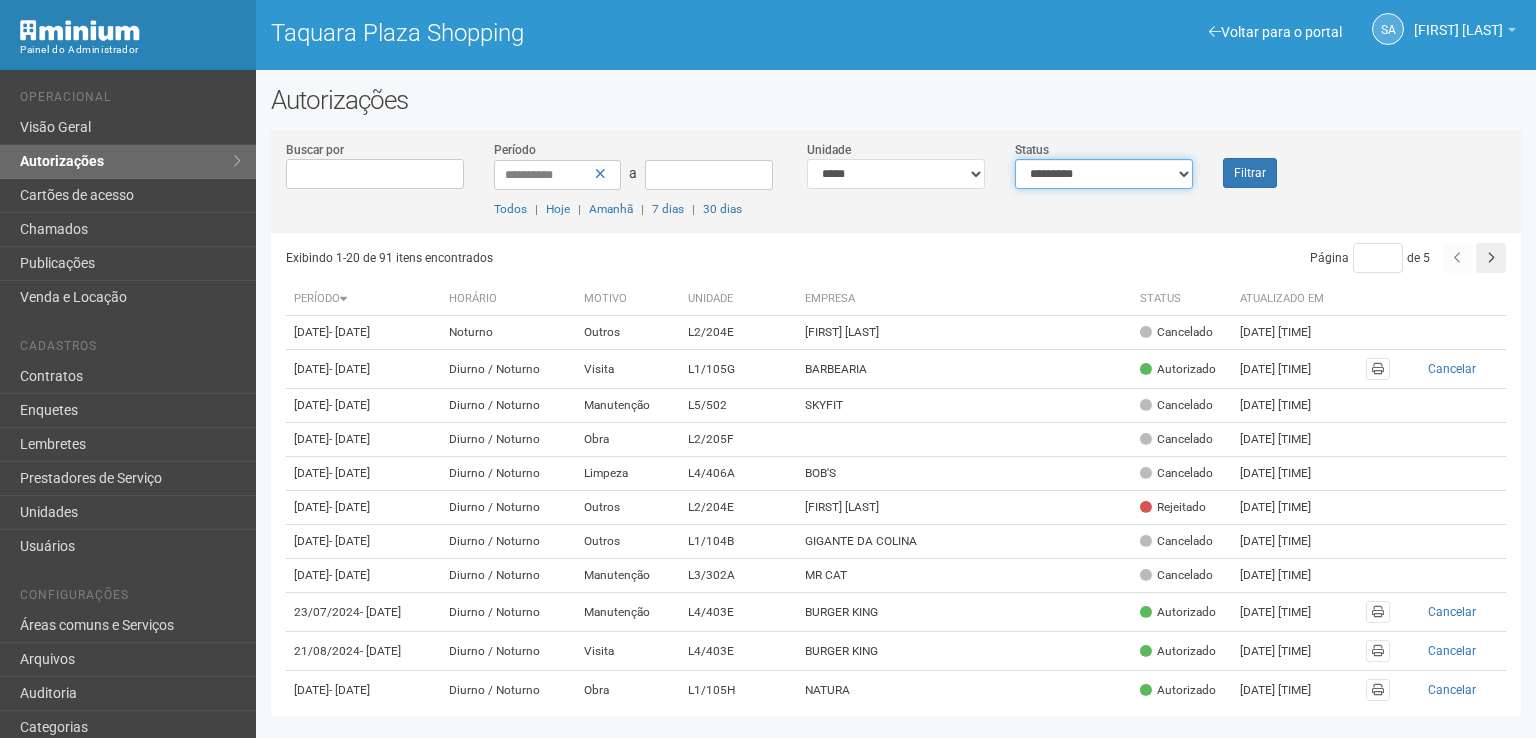 click on "**********" at bounding box center [1104, 174] 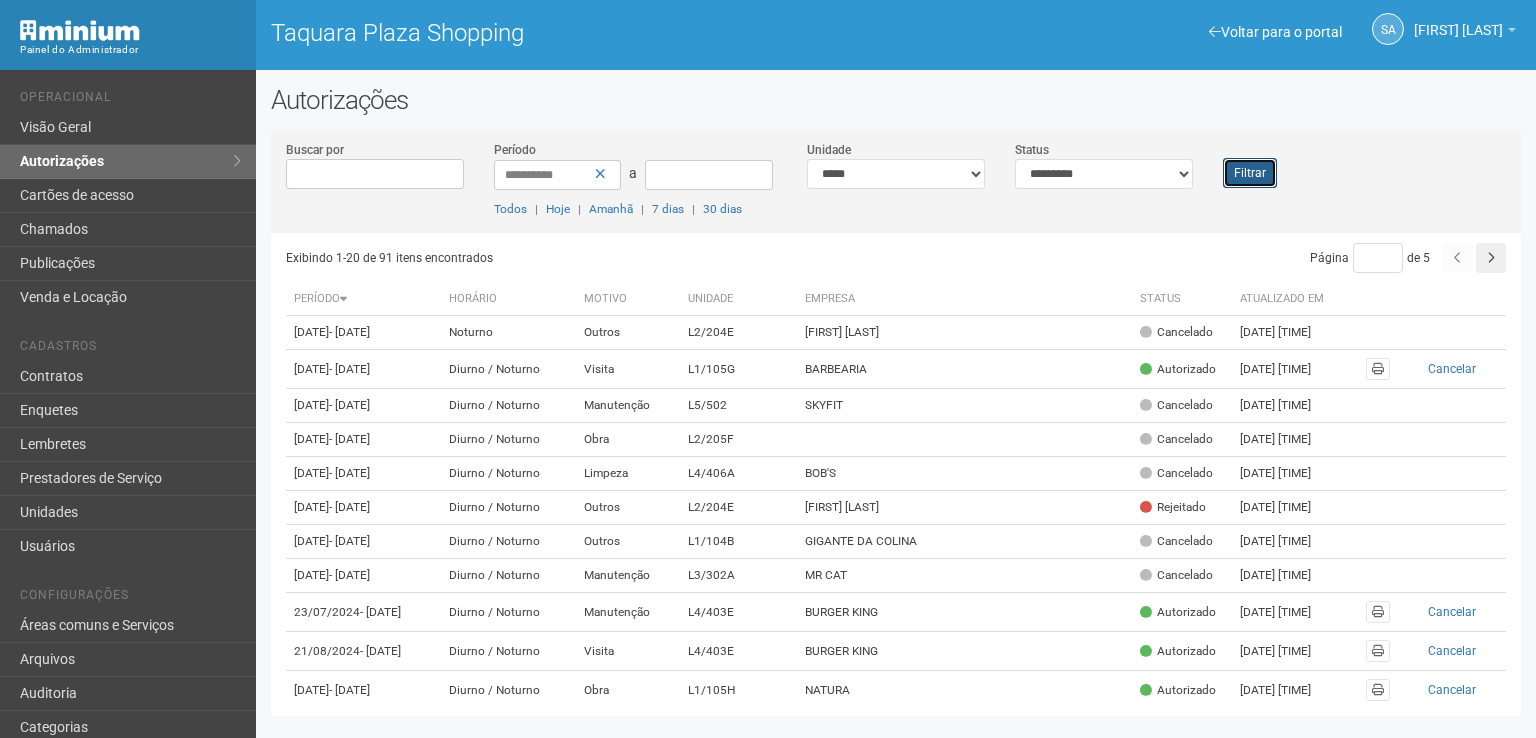 click on "Filtrar" at bounding box center [1250, 173] 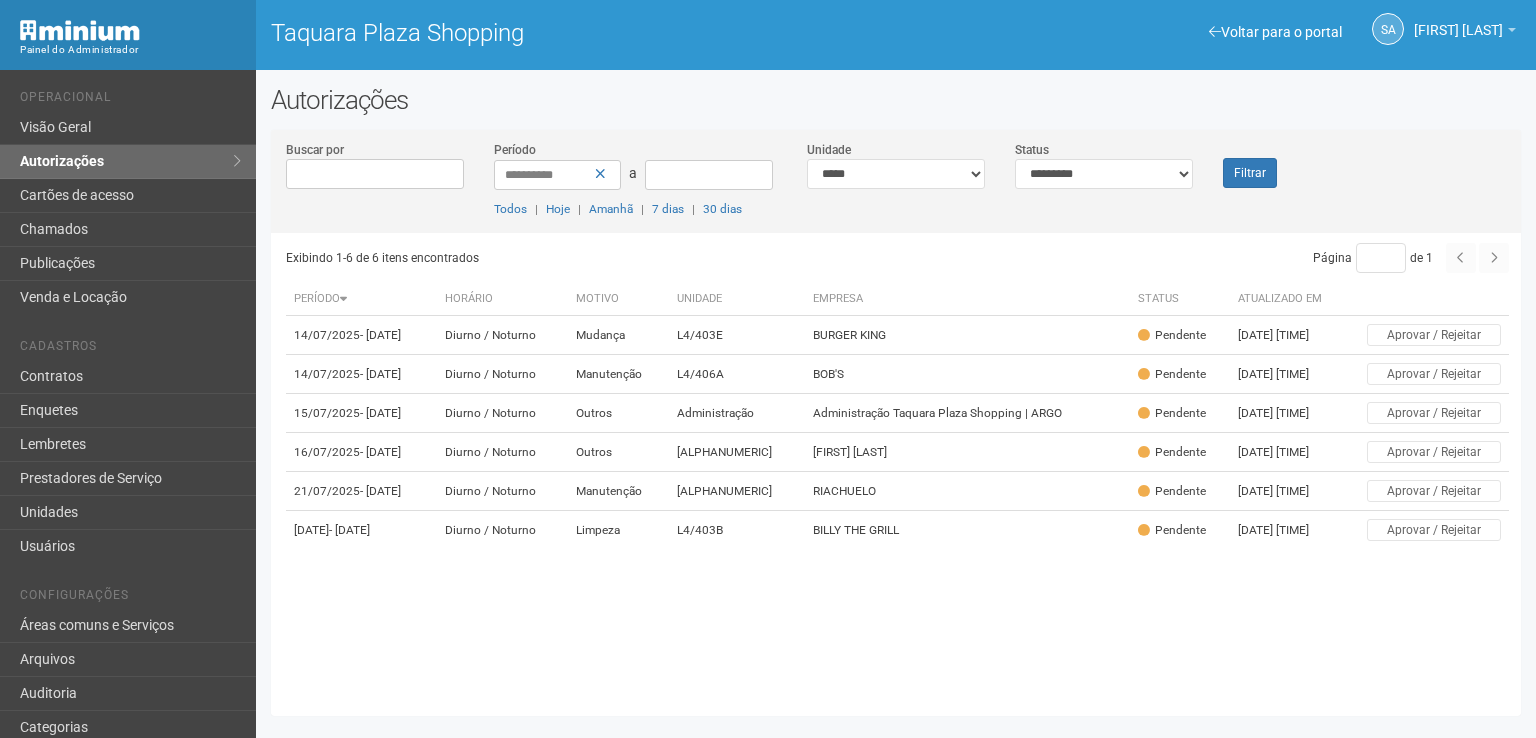 scroll, scrollTop: 0, scrollLeft: 0, axis: both 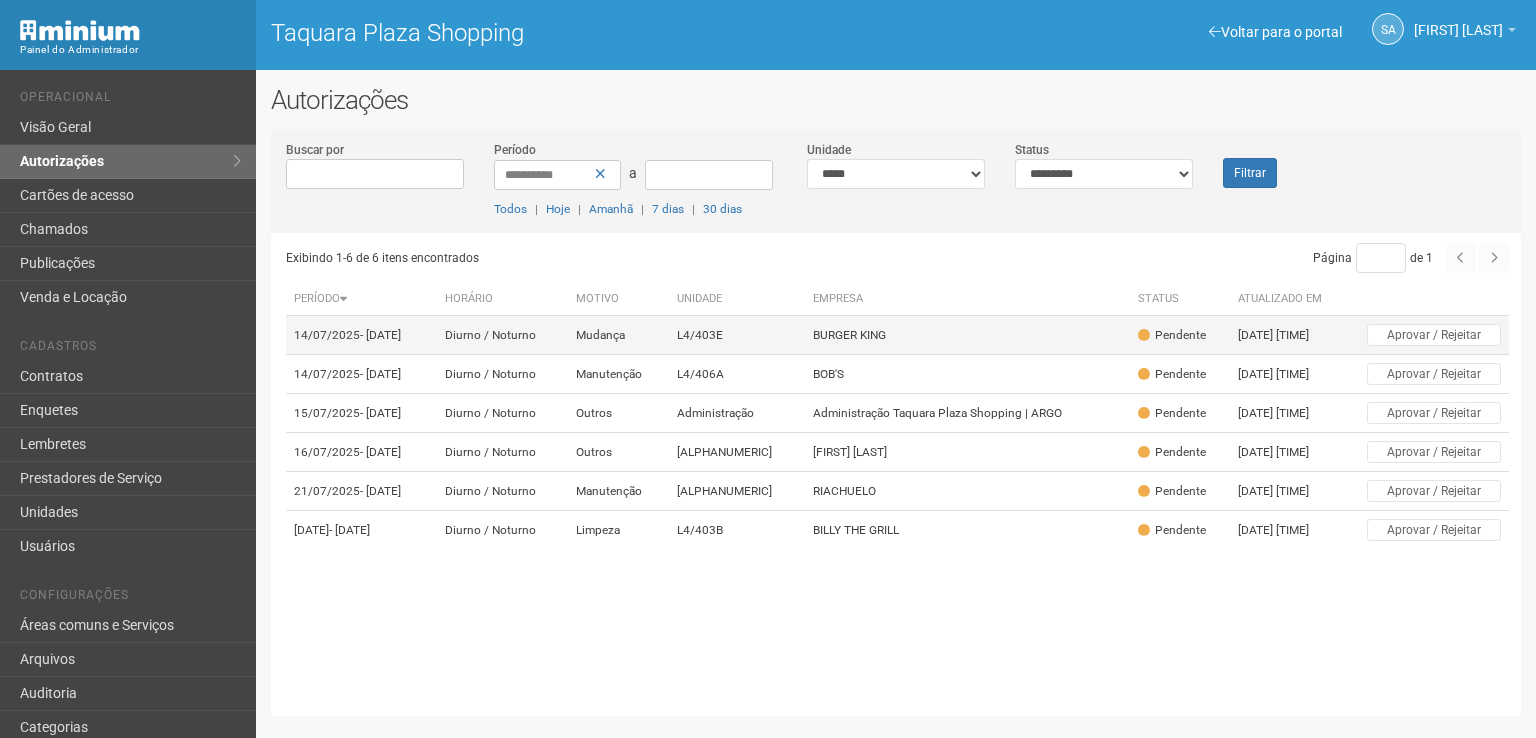 click on "BURGER KING" at bounding box center [967, 335] 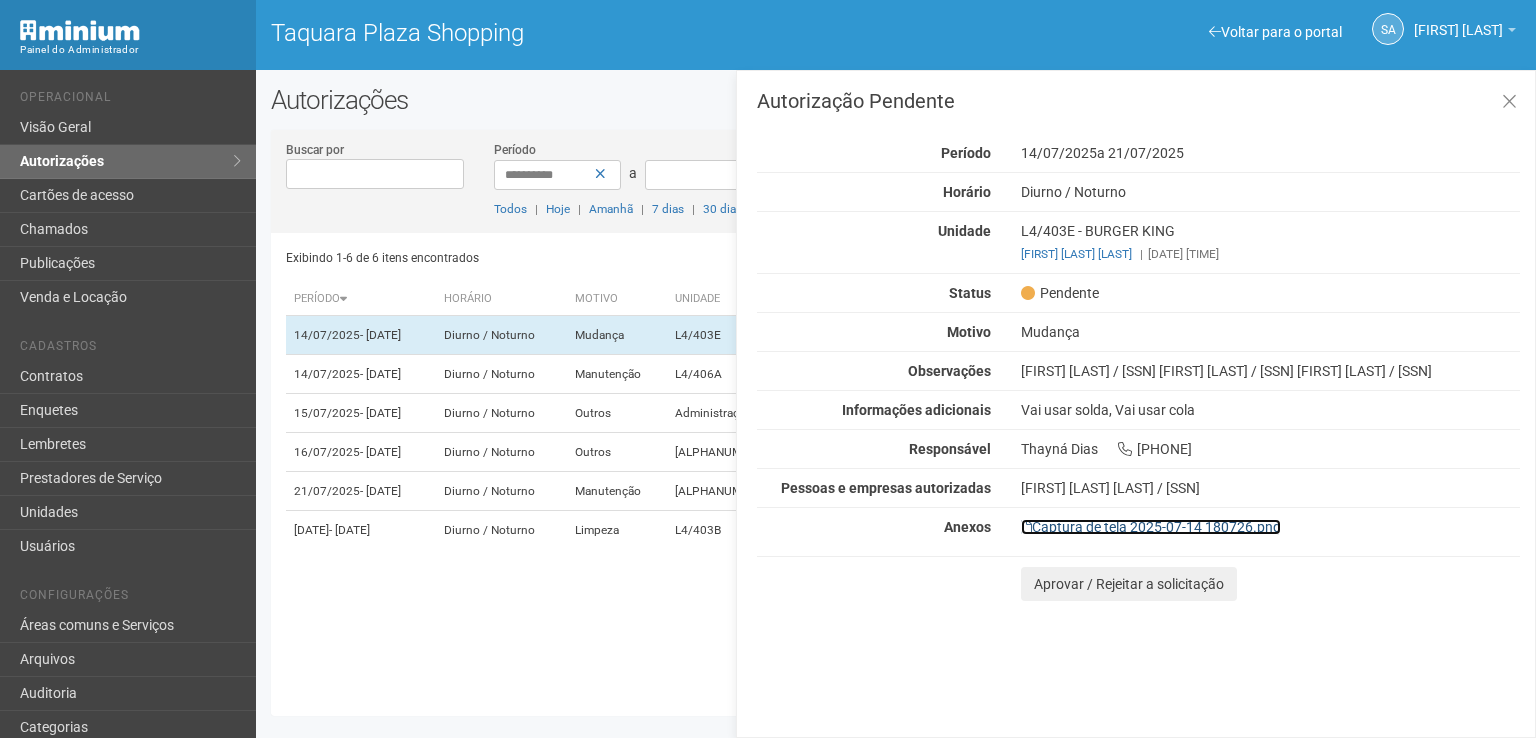 click on "Captura de tela 2025-07-14 180726.png" at bounding box center [1151, 527] 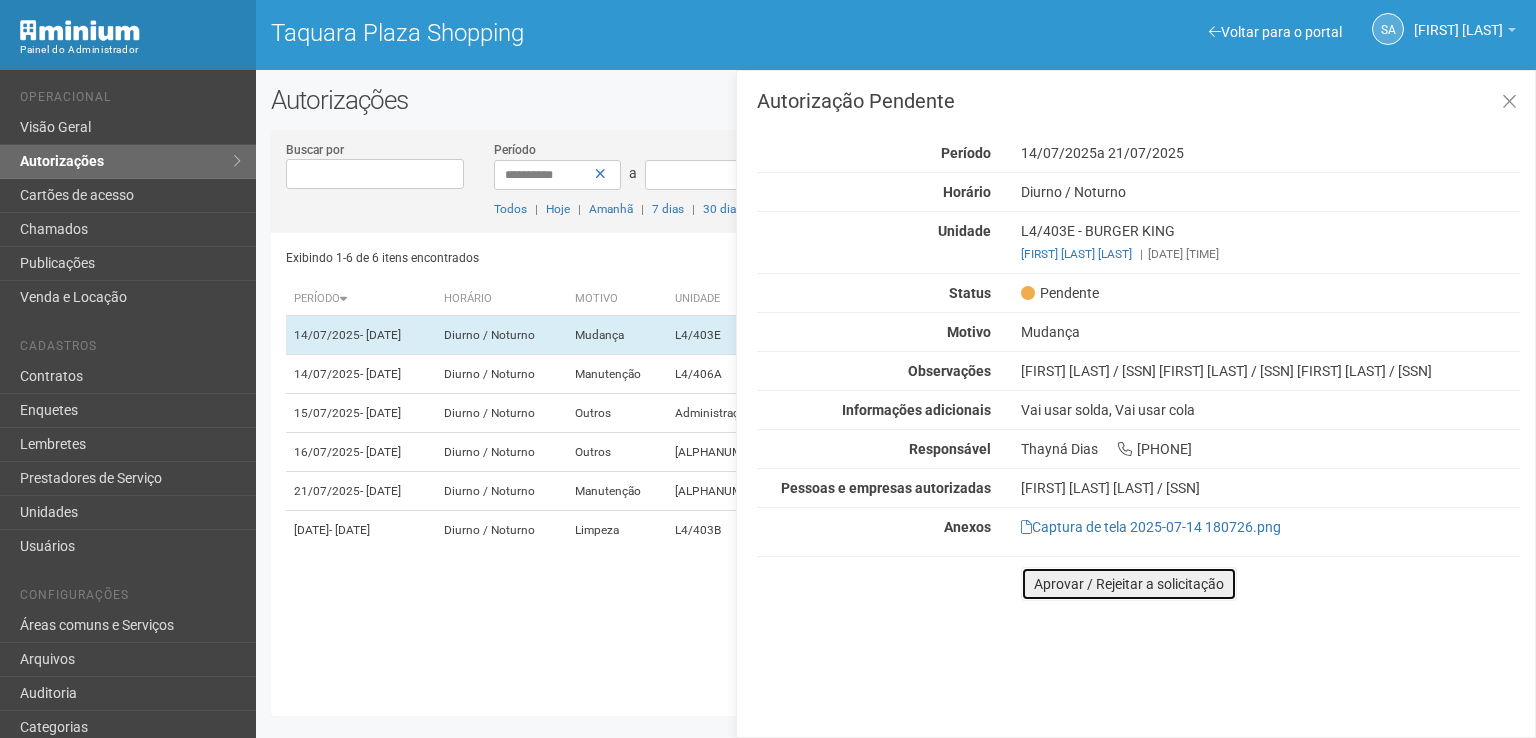 click on "Aprovar / Rejeitar a solicitação" at bounding box center (1129, 584) 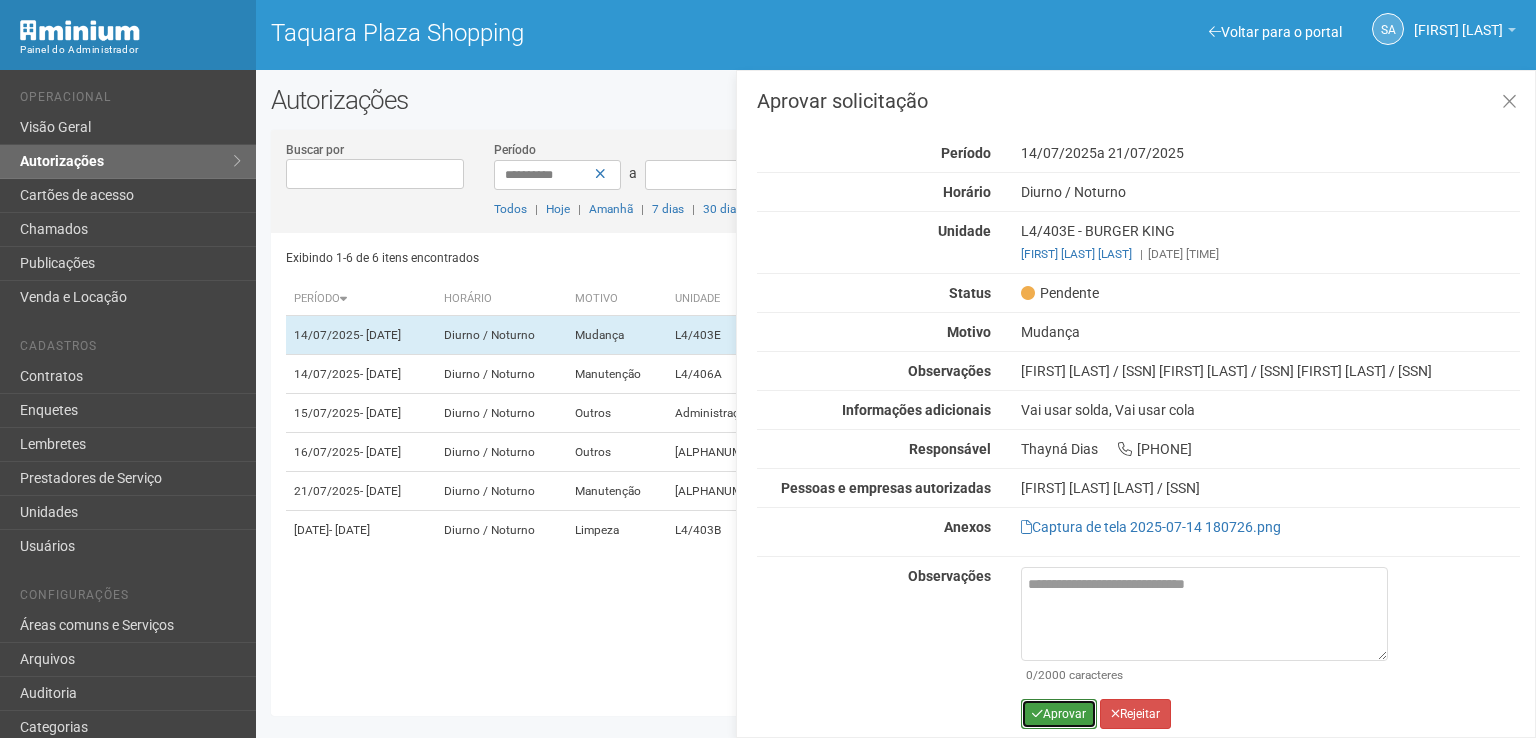 click on "Aprovar" at bounding box center (1059, 714) 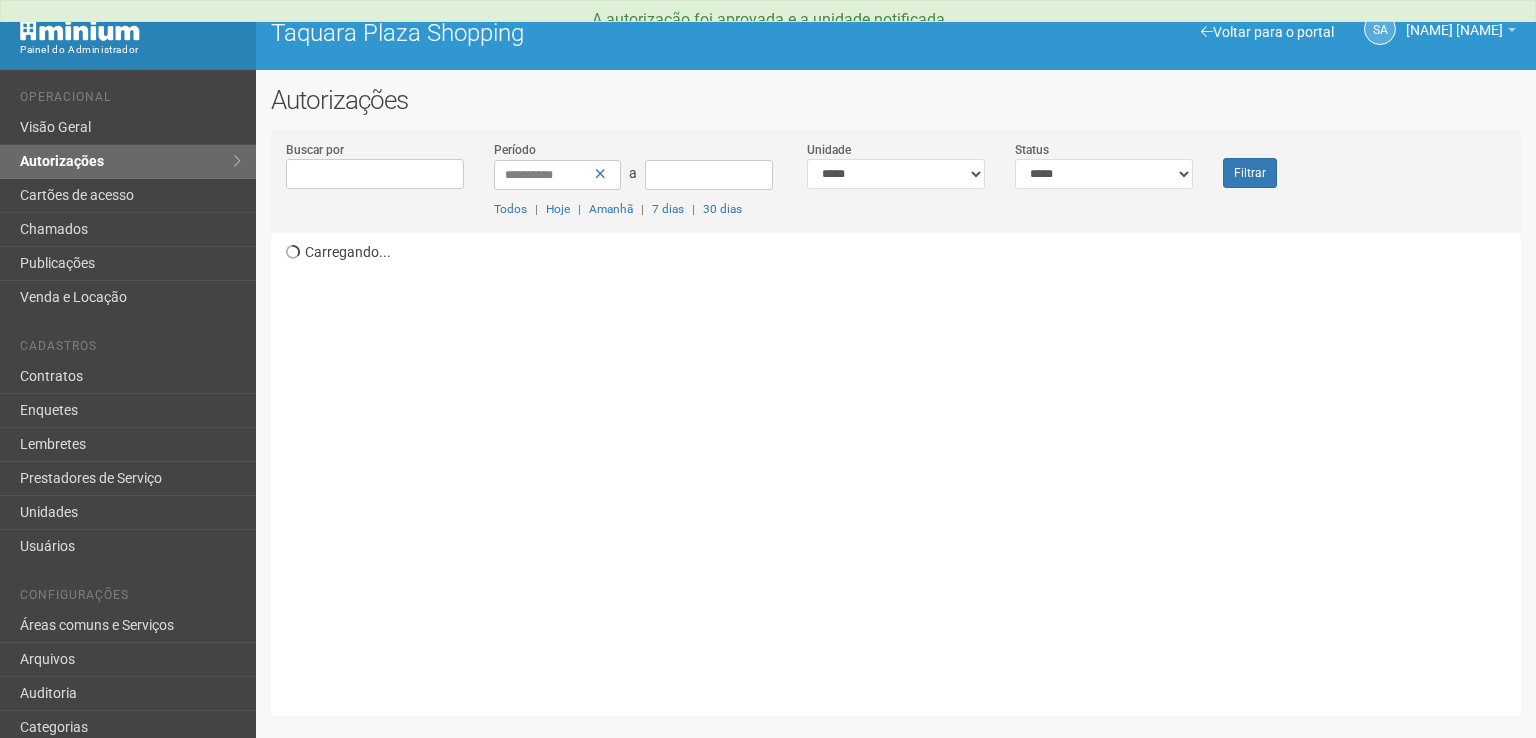 scroll, scrollTop: 0, scrollLeft: 0, axis: both 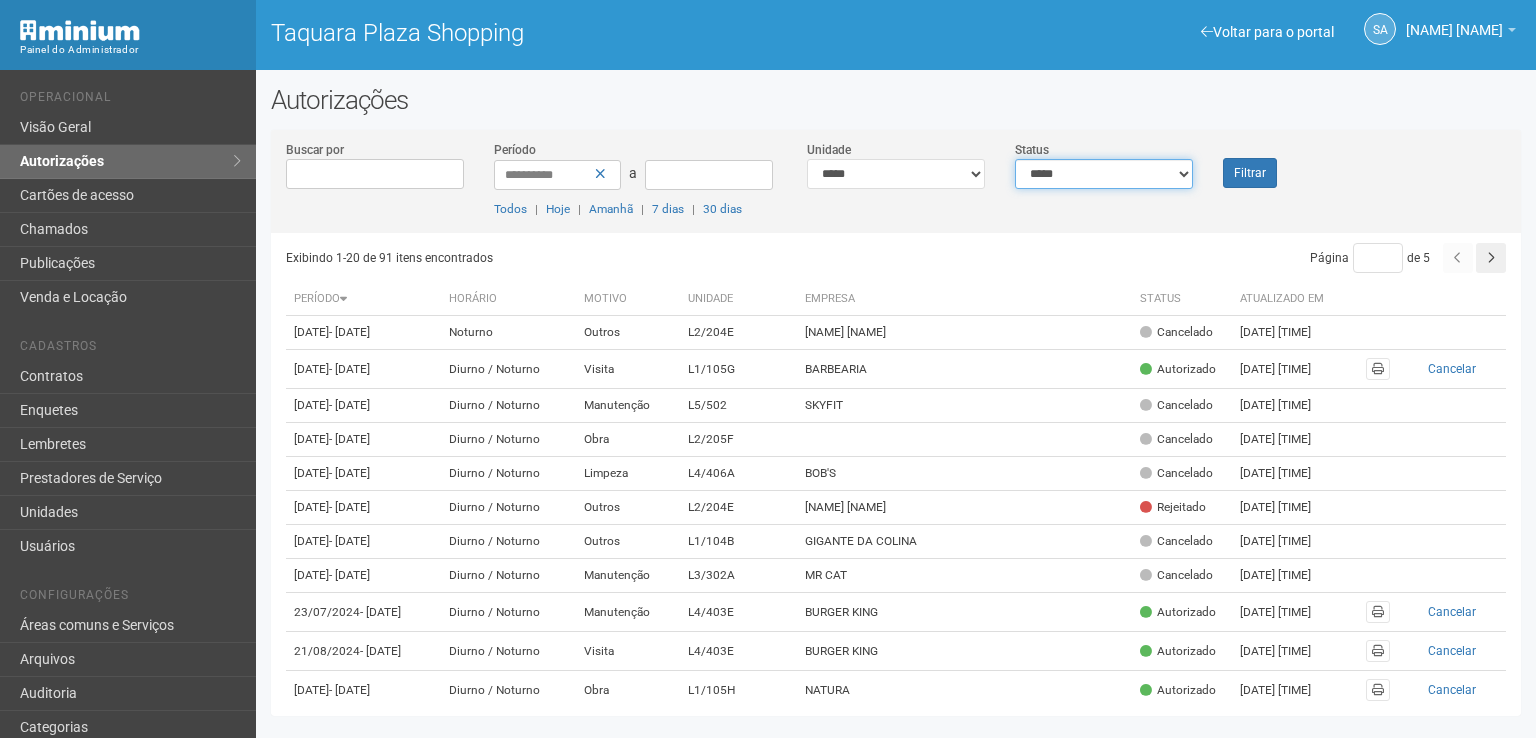 click on "**********" at bounding box center [1104, 174] 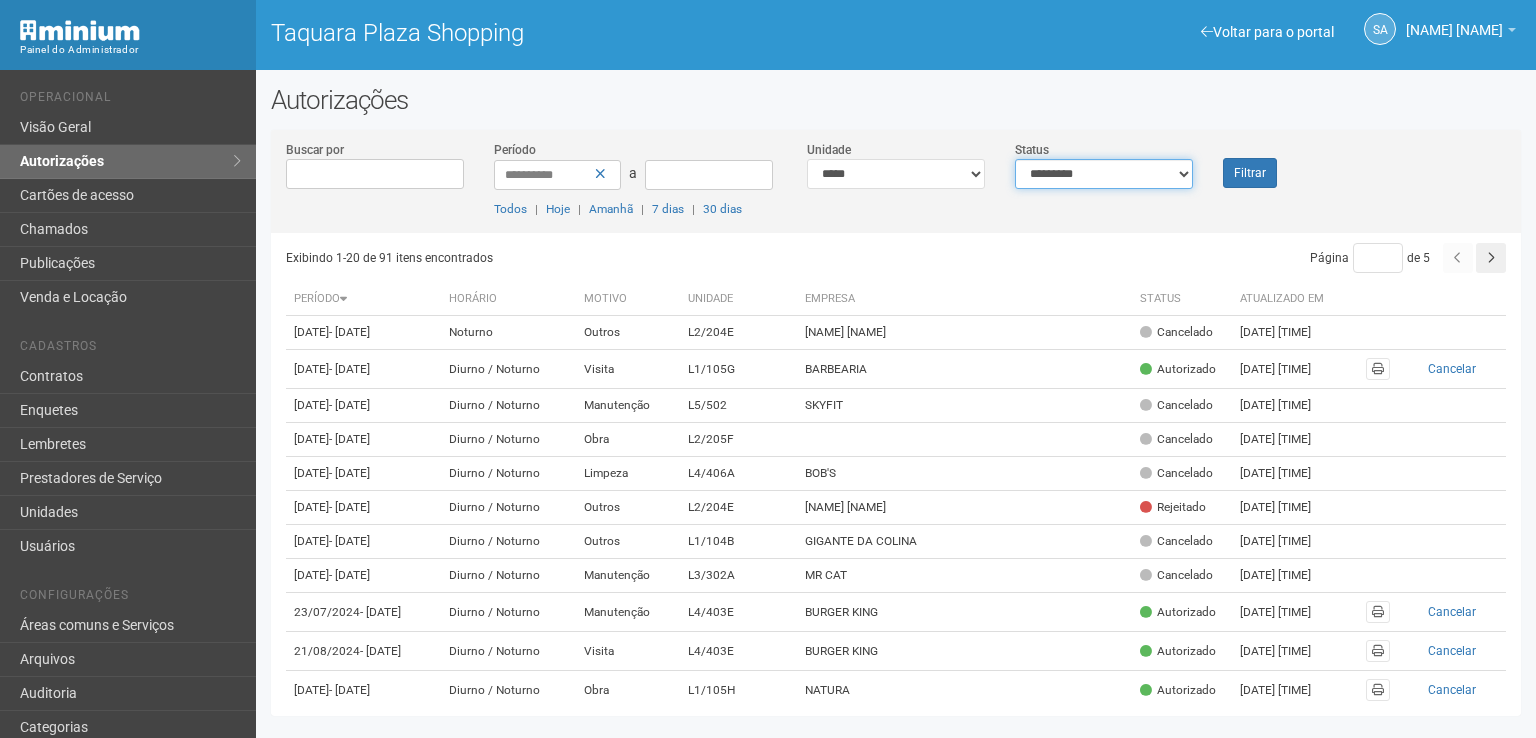 click on "**********" at bounding box center [1104, 174] 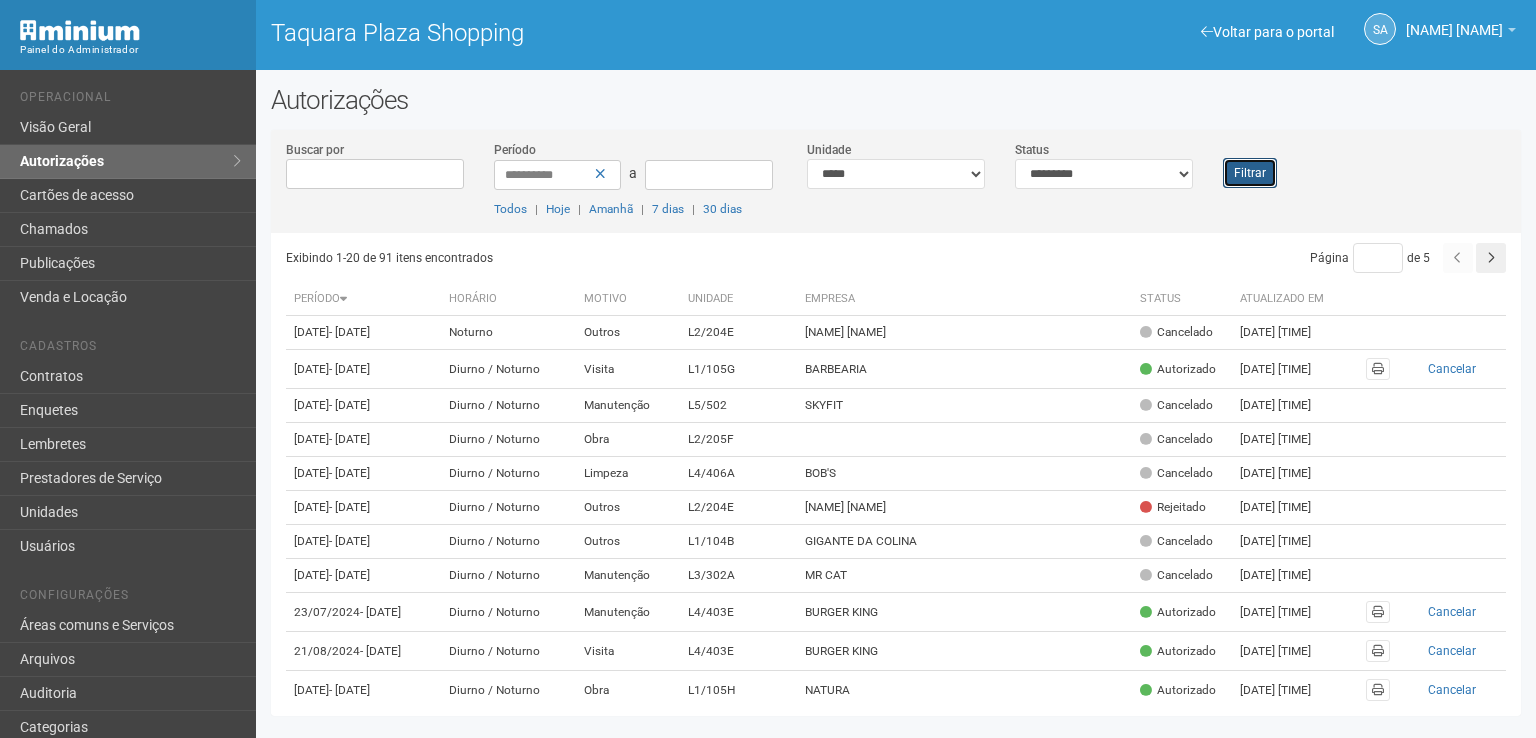 click on "Filtrar" at bounding box center (1250, 173) 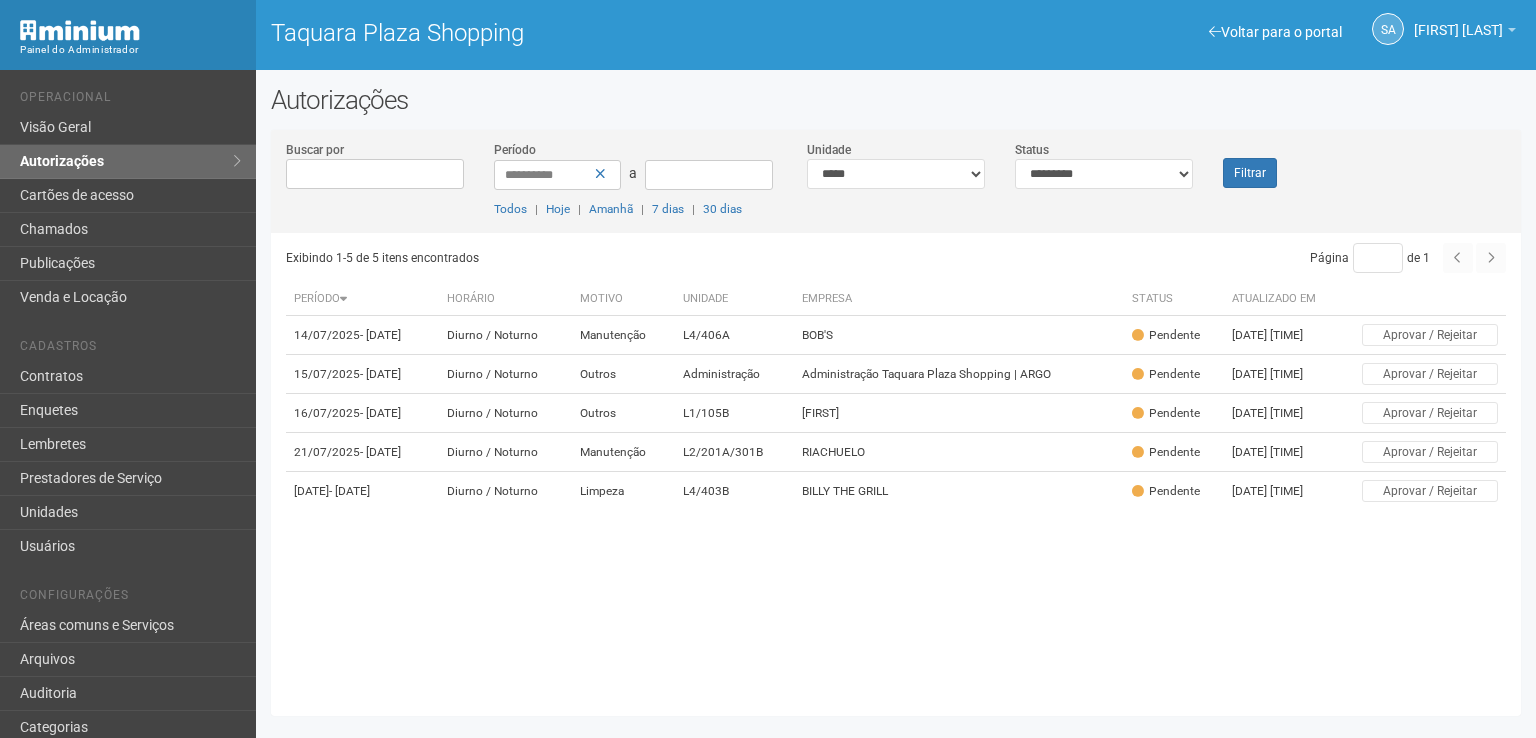 scroll, scrollTop: 0, scrollLeft: 0, axis: both 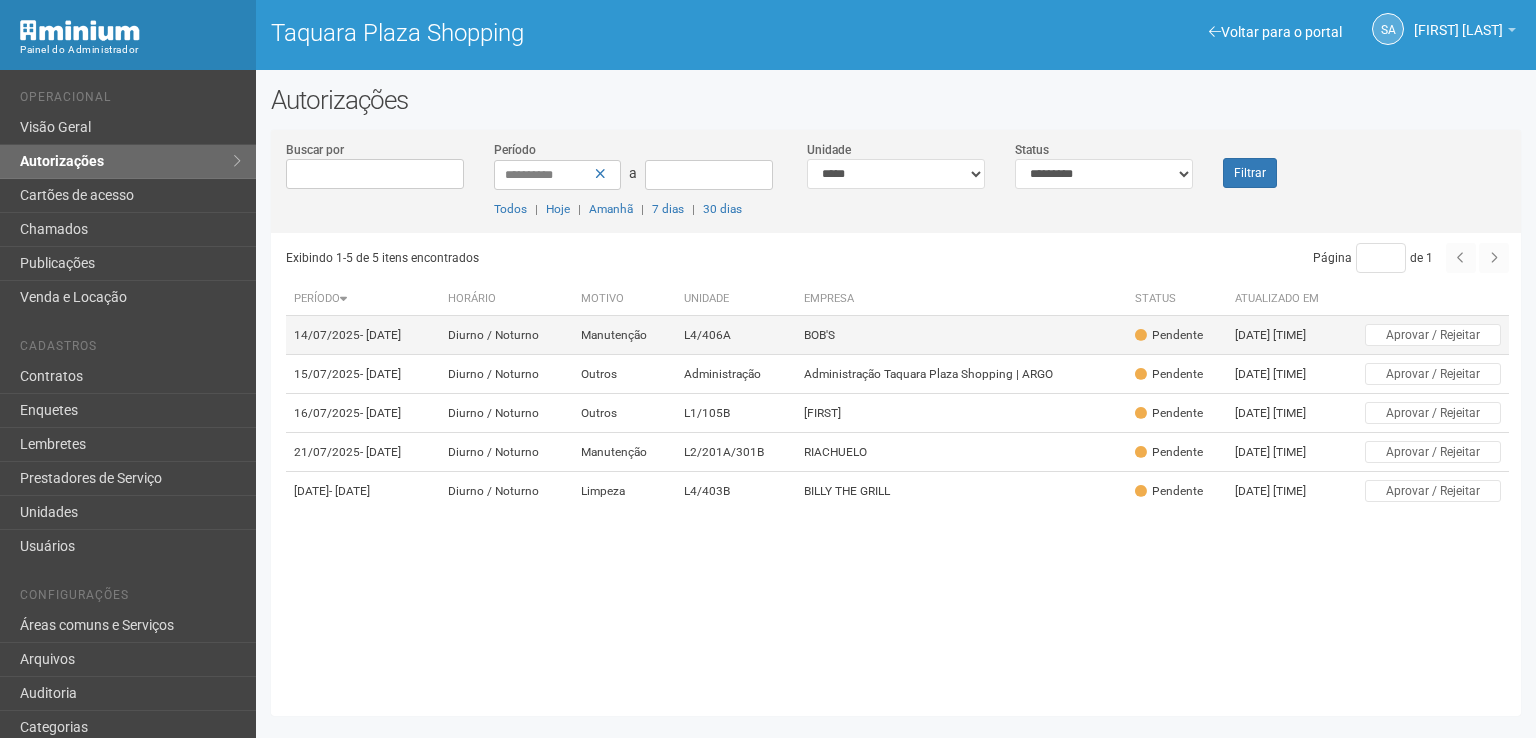click on "BOB'S" at bounding box center [961, 335] 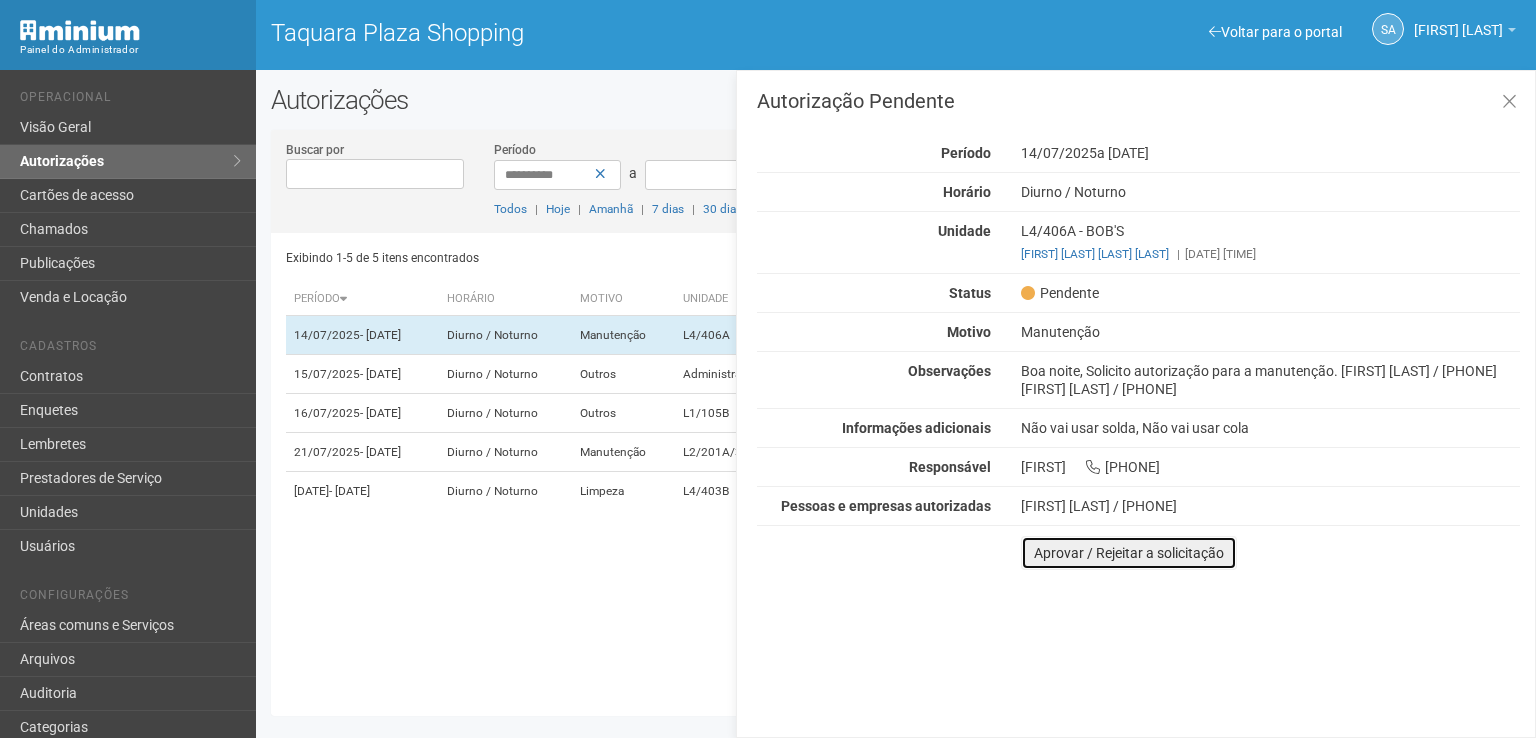 click on "Aprovar / Rejeitar a solicitação" at bounding box center [1129, 553] 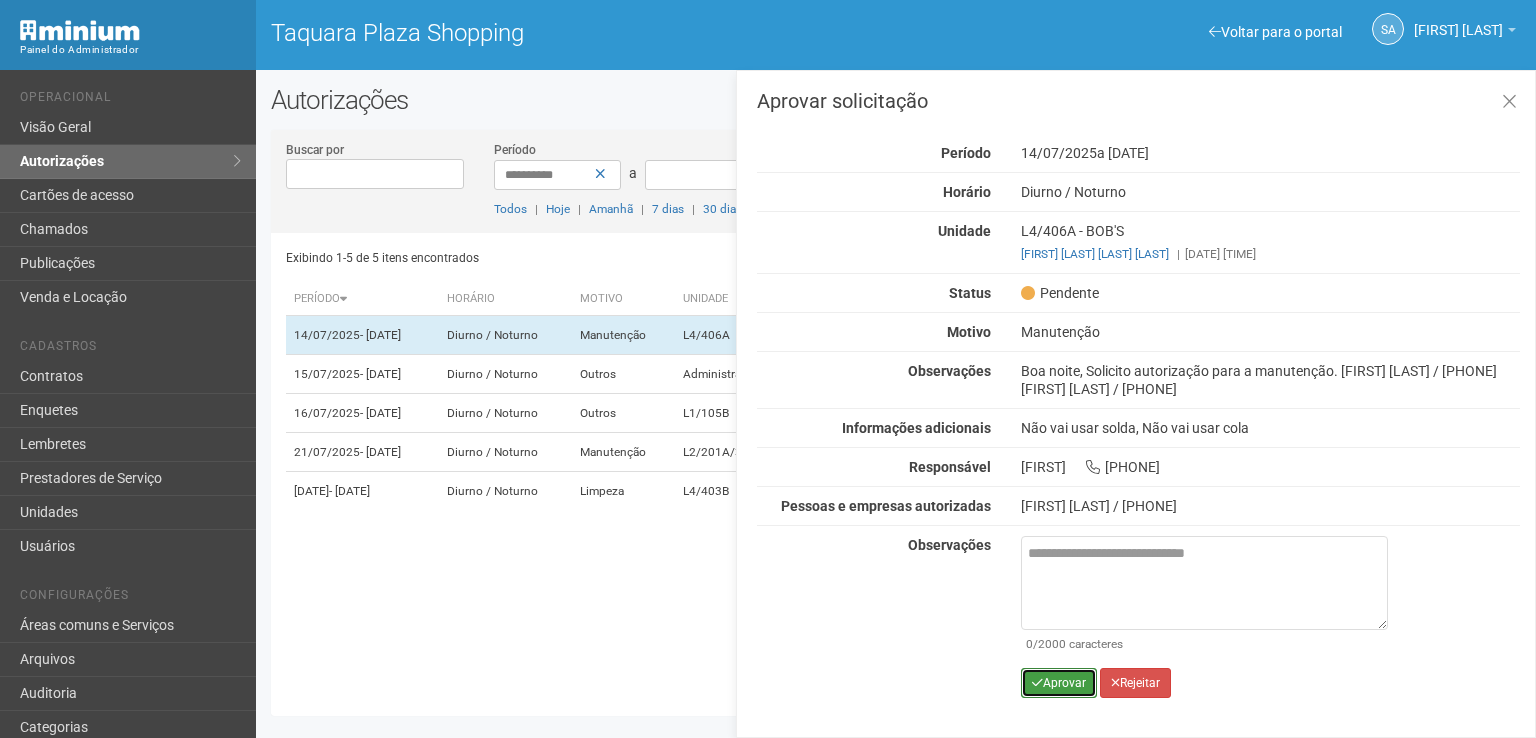 click on "Aprovar" at bounding box center (1059, 683) 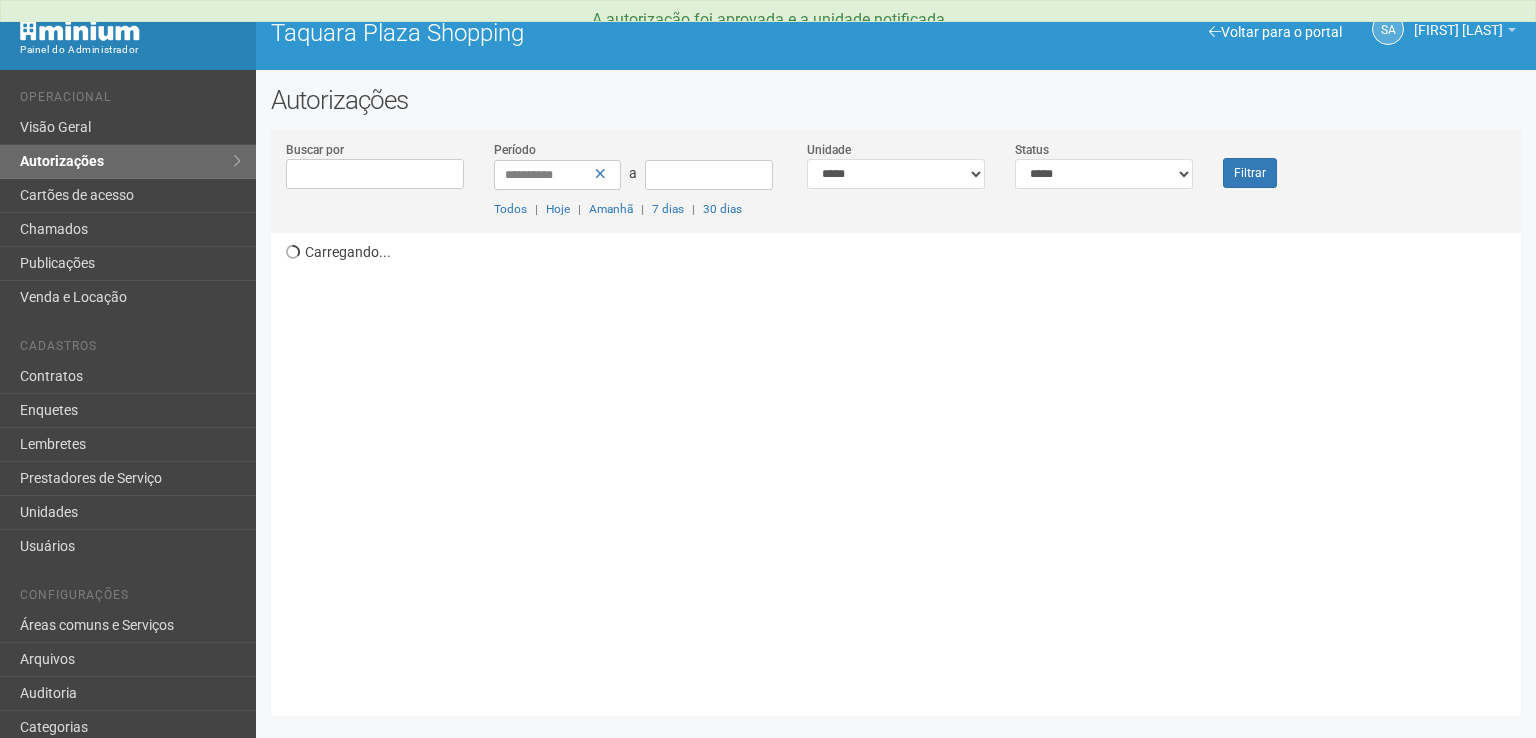 scroll, scrollTop: 0, scrollLeft: 0, axis: both 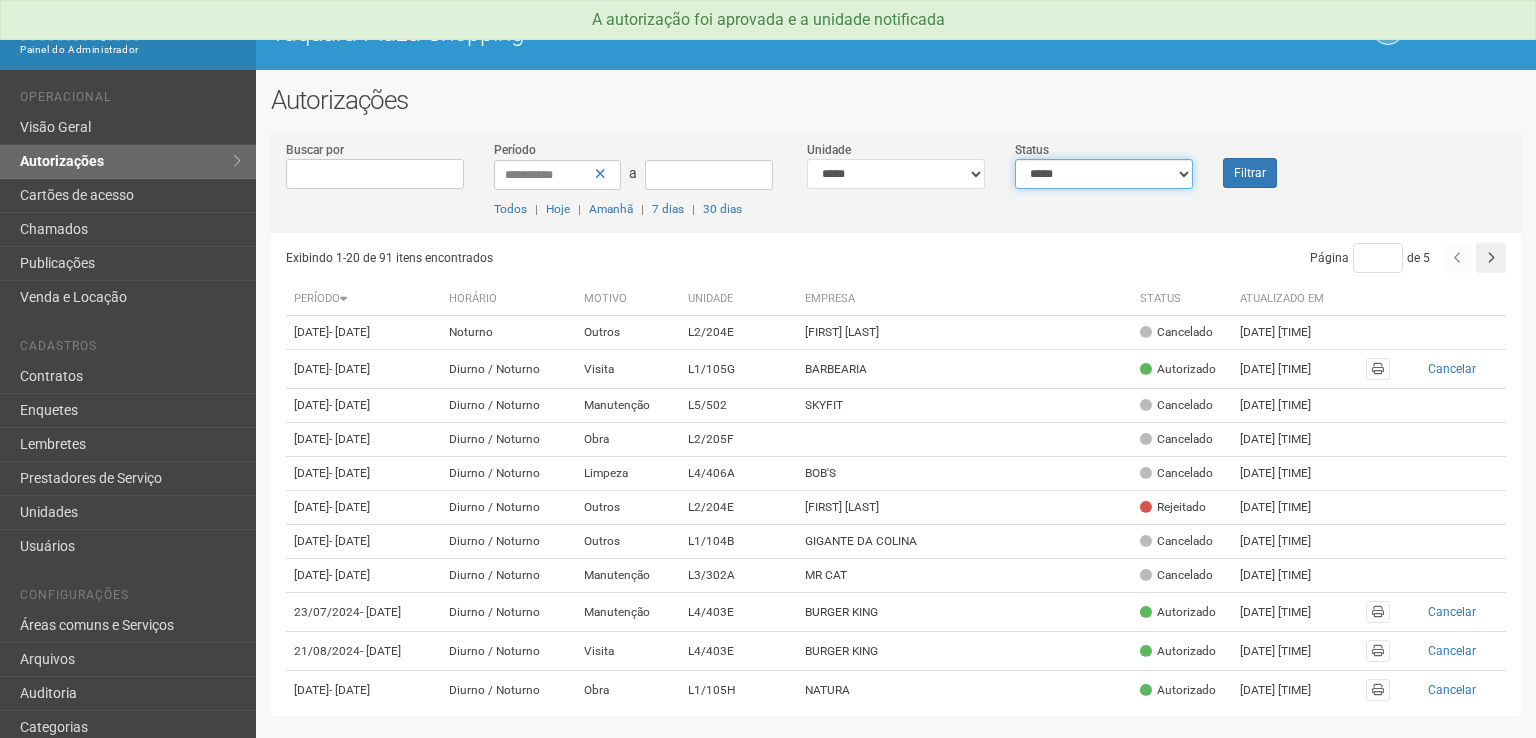 click on "**********" at bounding box center (1104, 174) 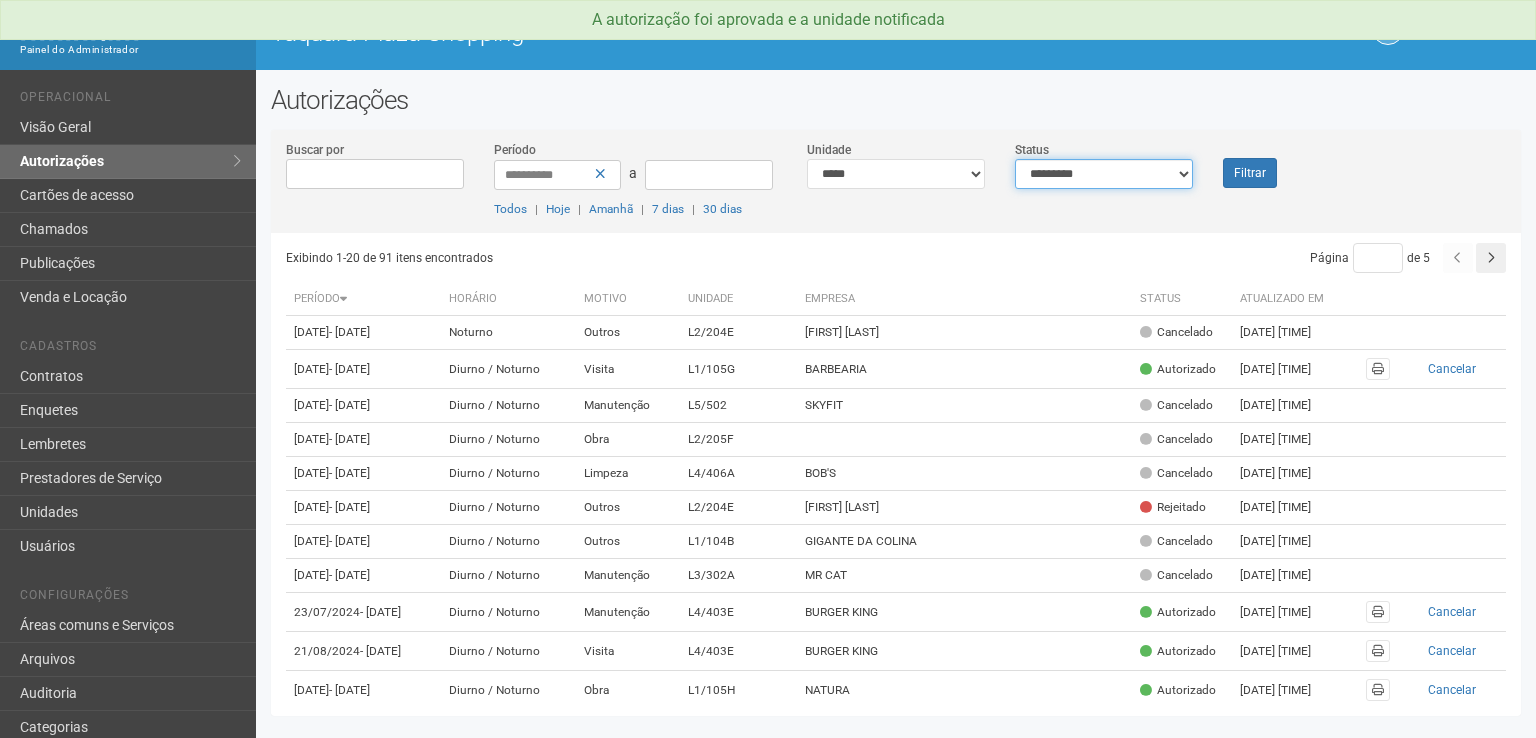 click on "**********" at bounding box center [1104, 174] 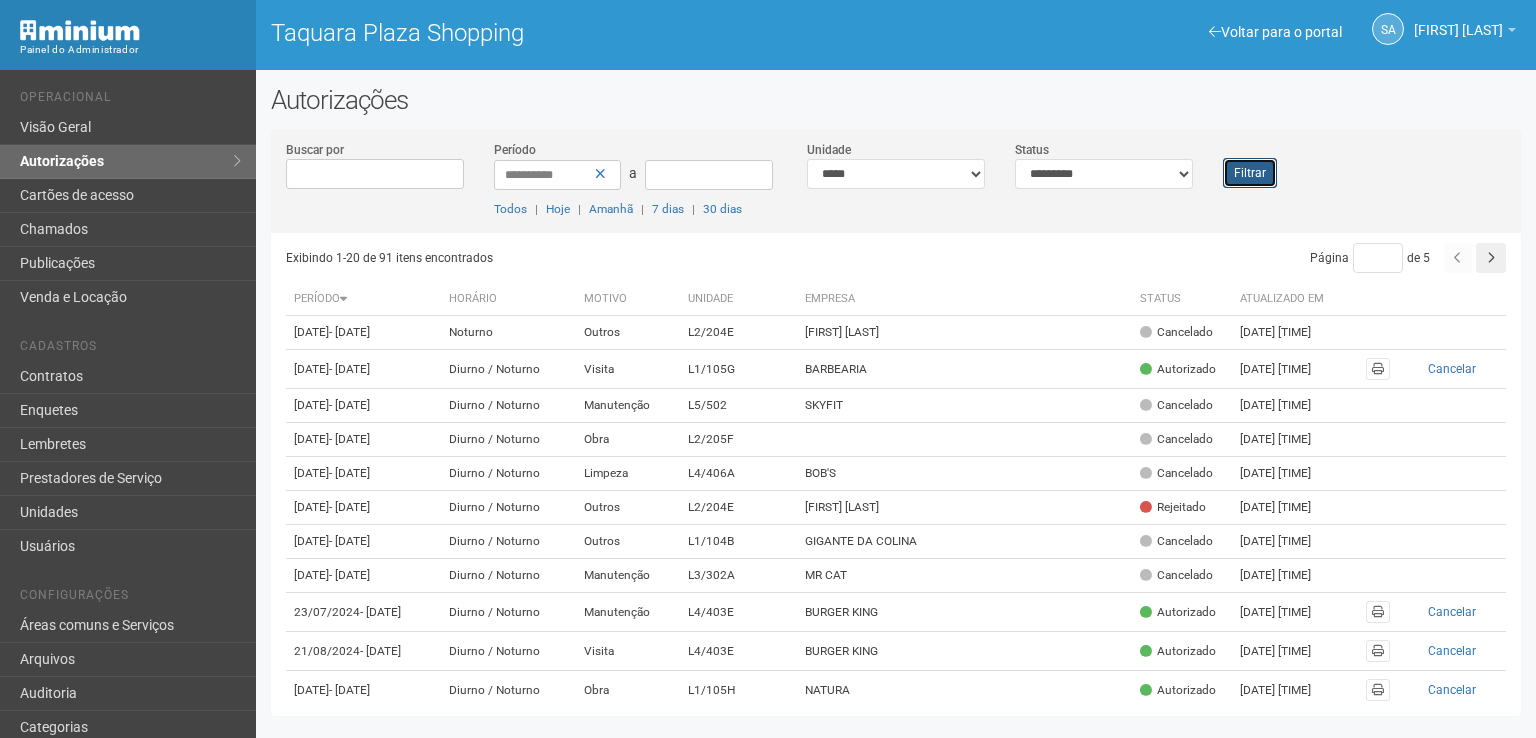 click on "Filtrar" at bounding box center (1250, 173) 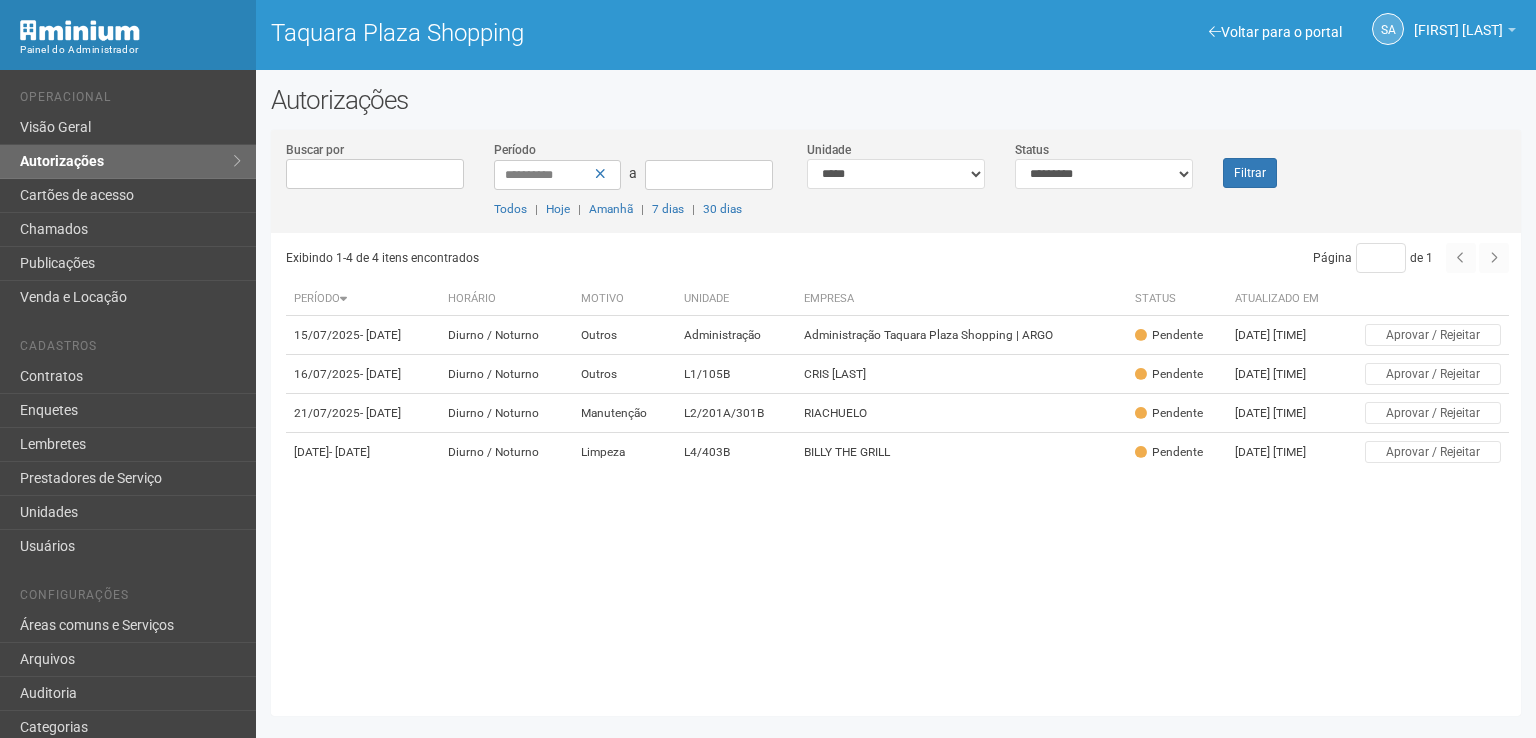 scroll, scrollTop: 0, scrollLeft: 0, axis: both 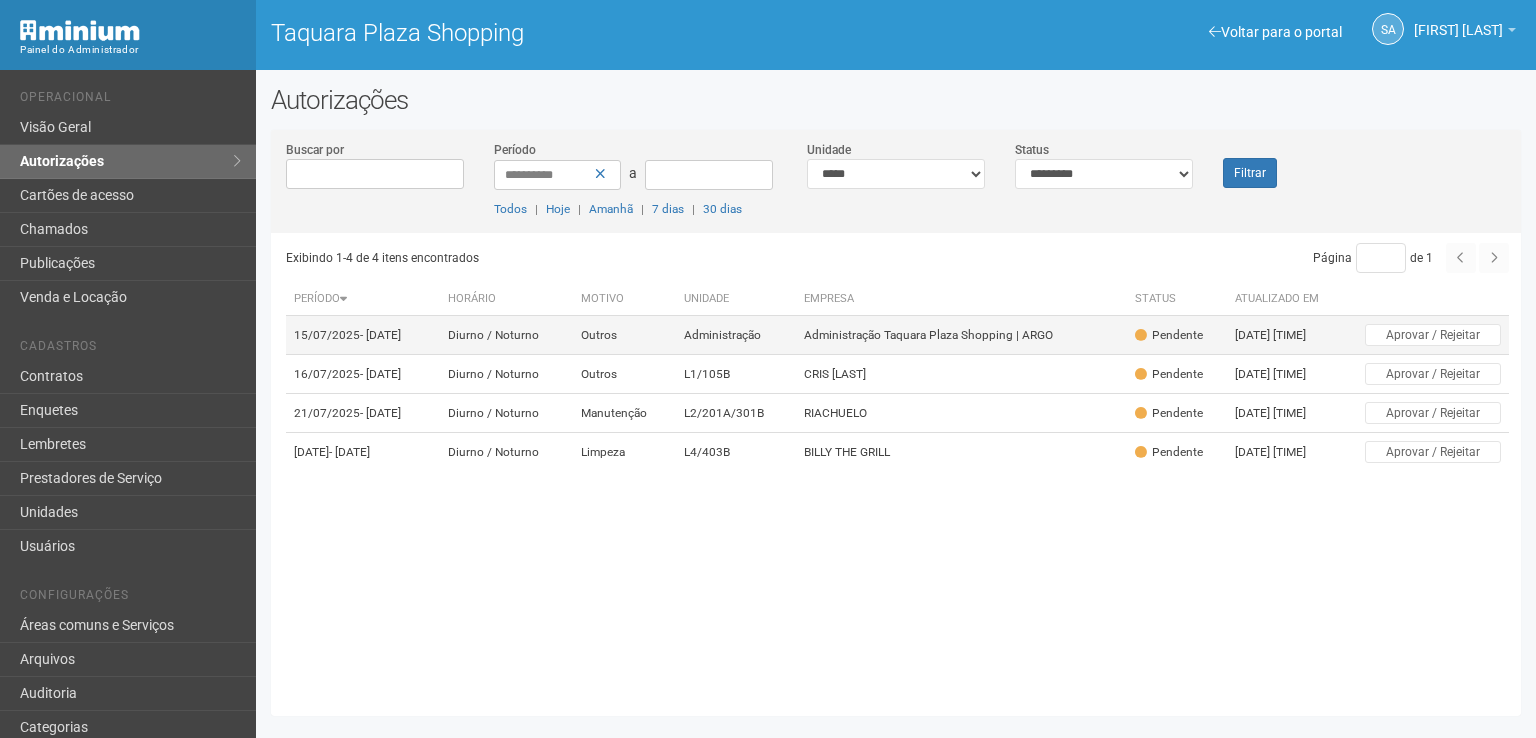click on "Administração Taquara Plaza Shopping | ARGO" at bounding box center [961, 335] 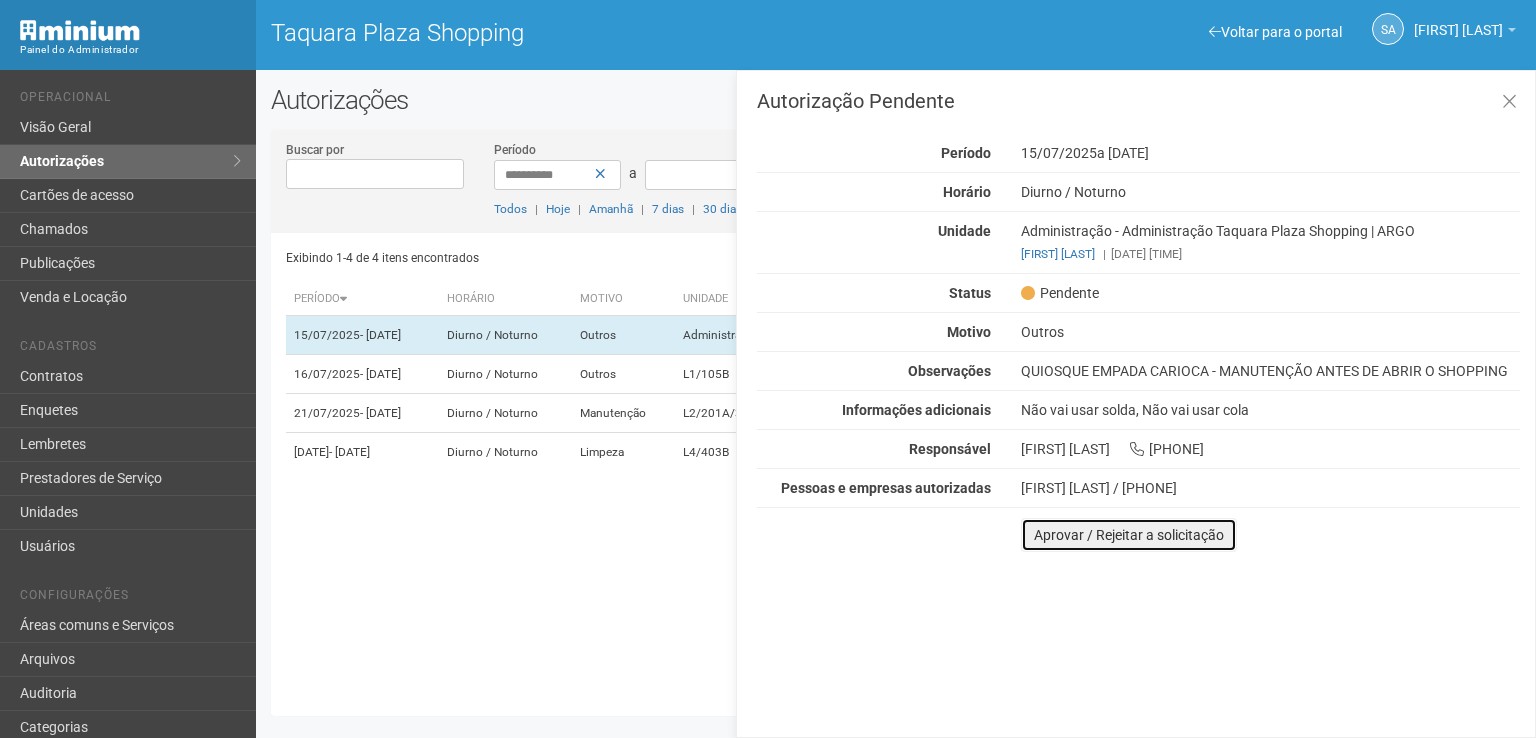 click on "Aprovar / Rejeitar a solicitação" at bounding box center (1129, 535) 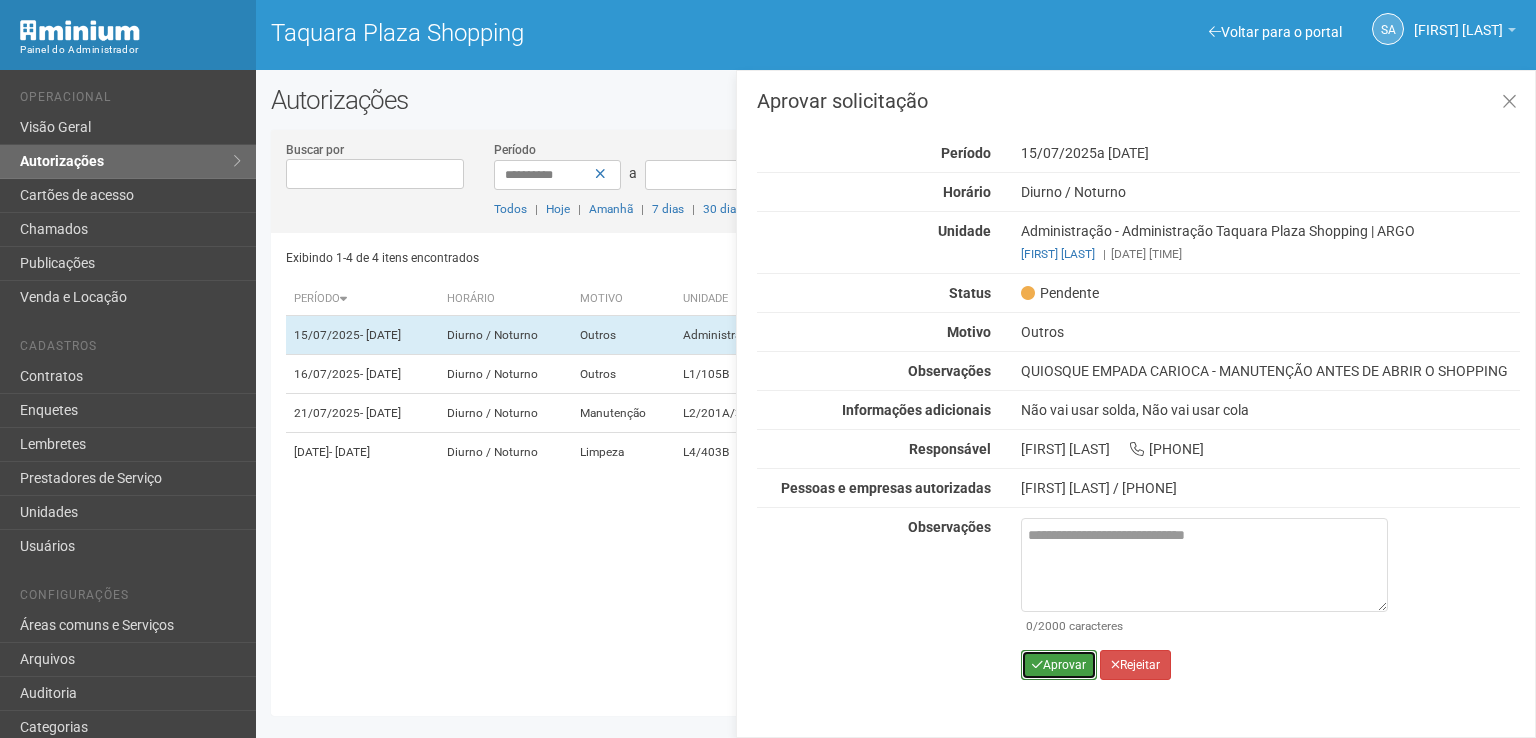 click on "Aprovar" at bounding box center (1059, 665) 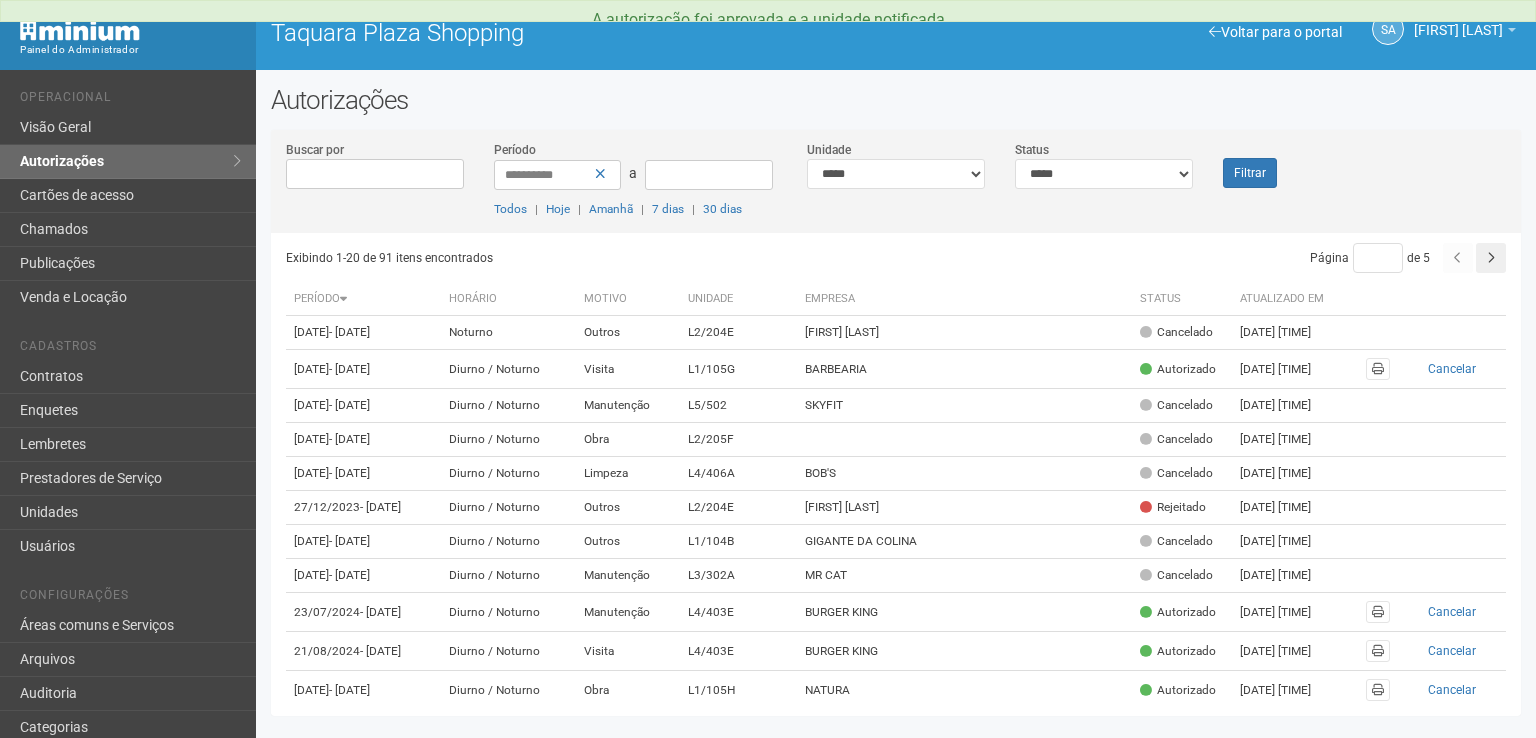 scroll, scrollTop: 0, scrollLeft: 0, axis: both 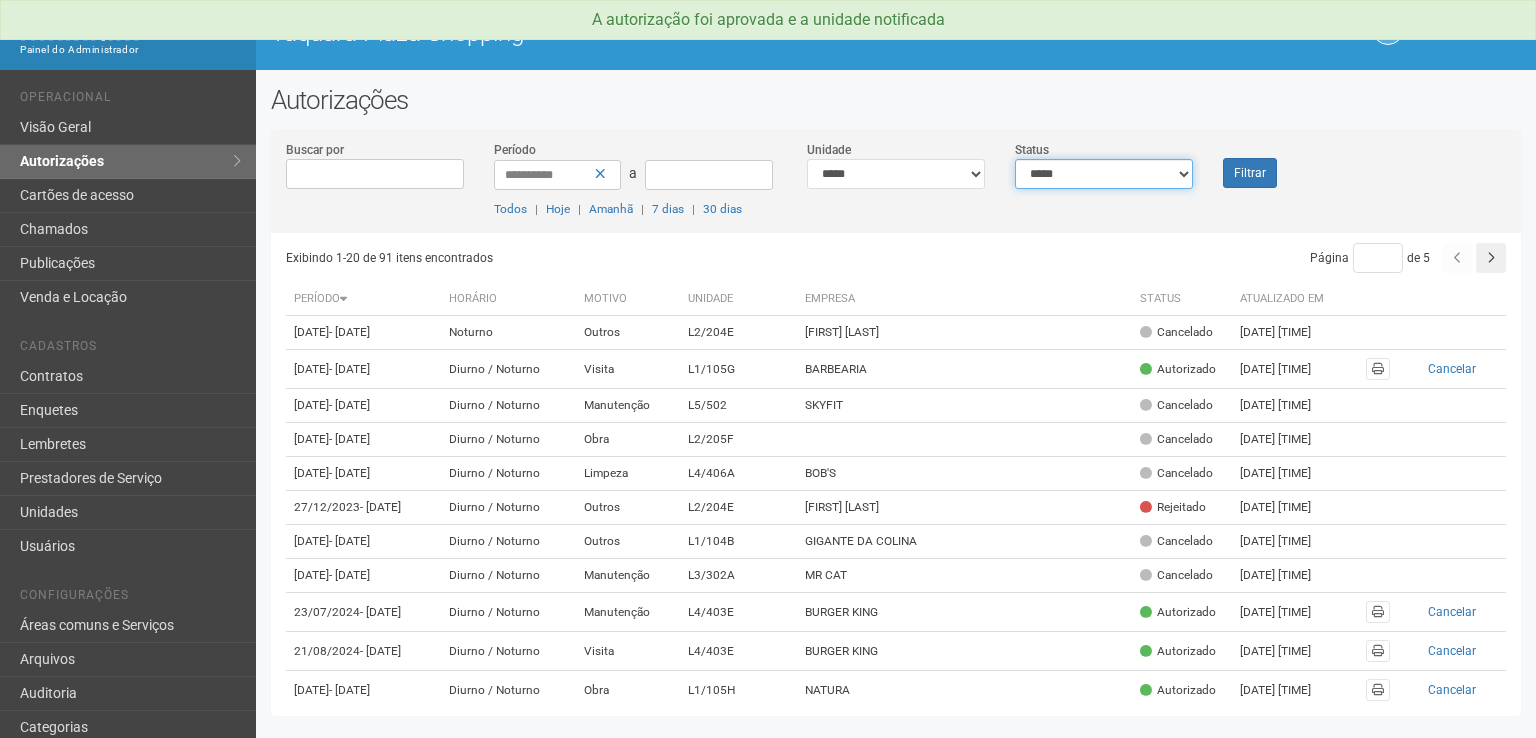click on "**********" at bounding box center [1104, 174] 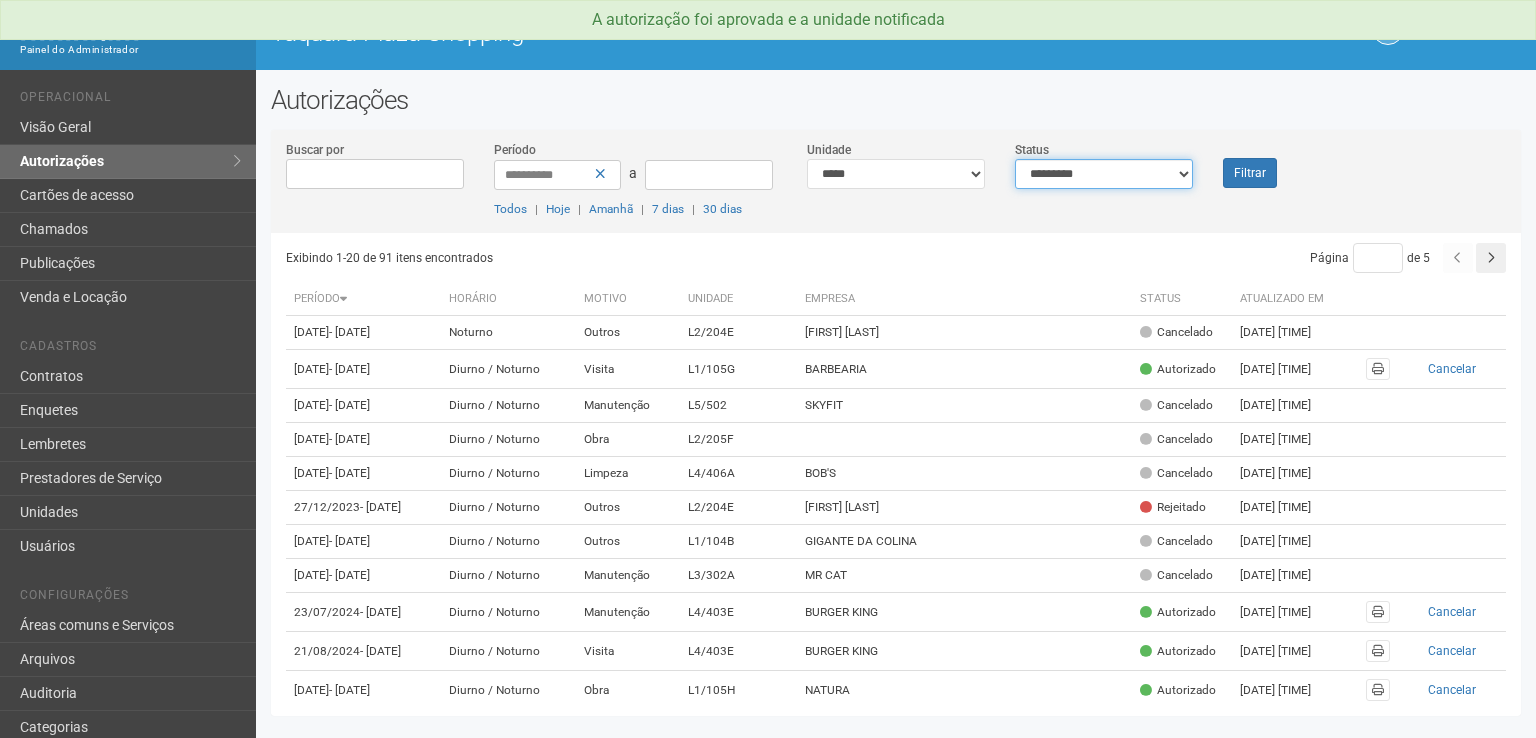 click on "**********" at bounding box center (1104, 174) 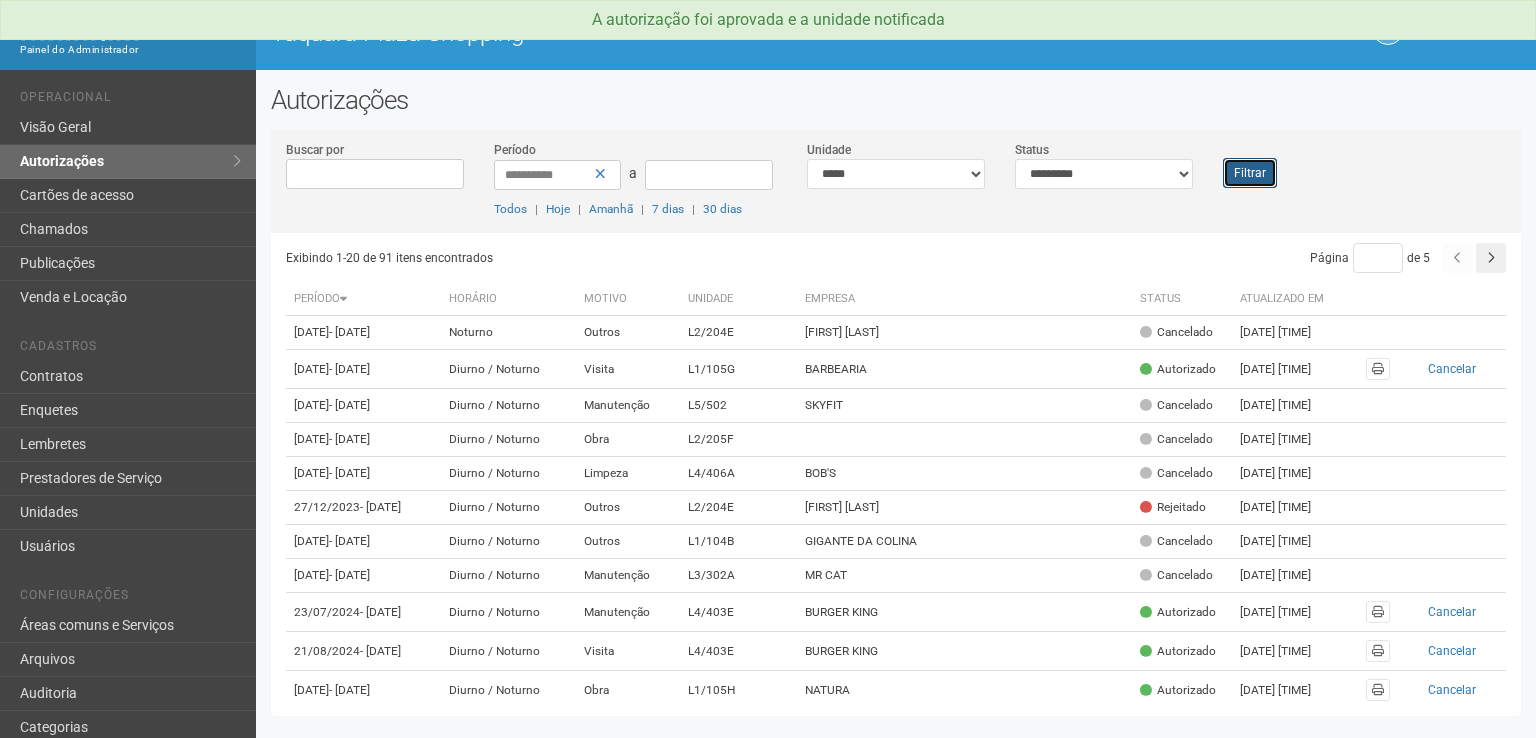click on "Filtrar" at bounding box center [1250, 173] 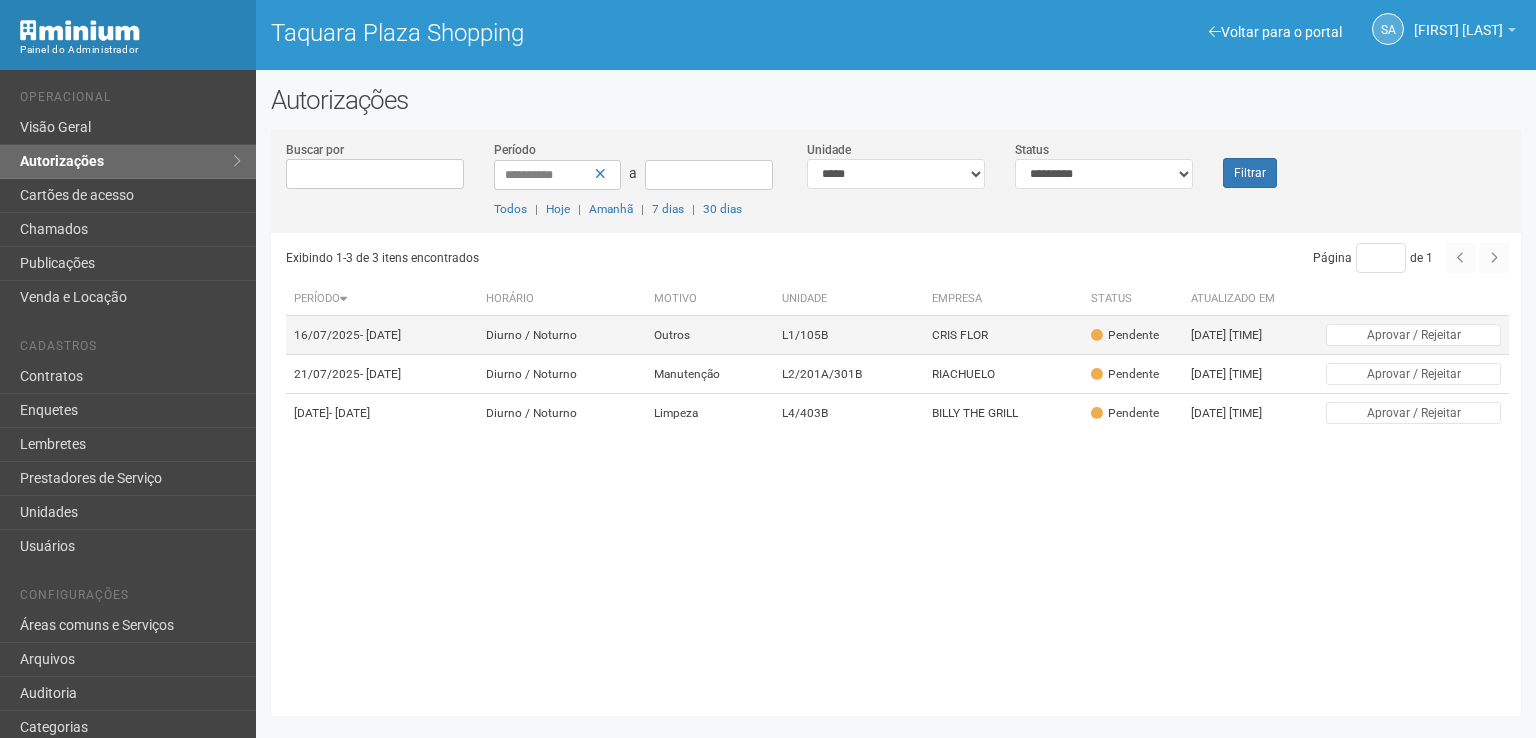 scroll, scrollTop: 0, scrollLeft: 0, axis: both 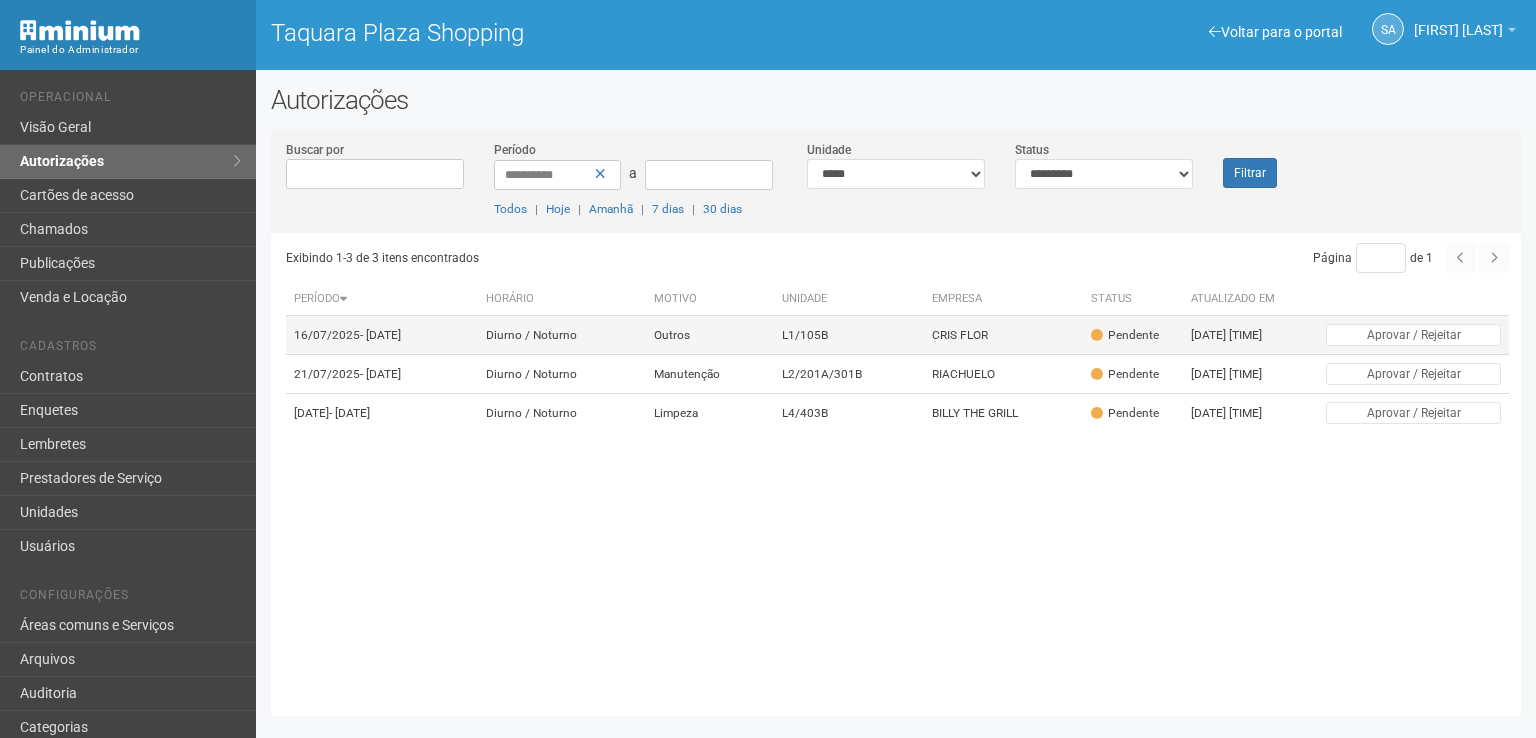 click on "Pendente" at bounding box center (1125, 335) 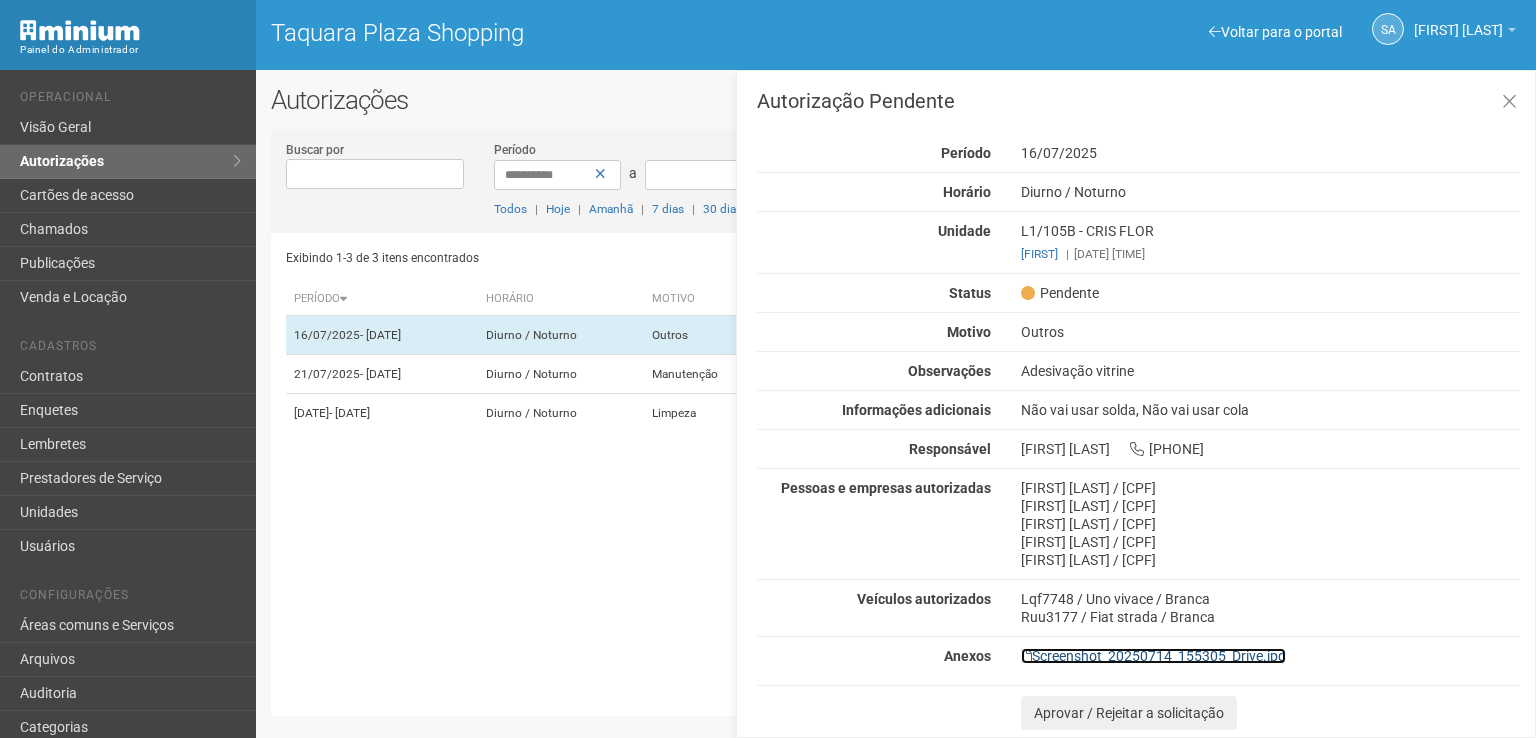 click on "Screenshot_20250714_155305_Drive.jpg" at bounding box center (1153, 656) 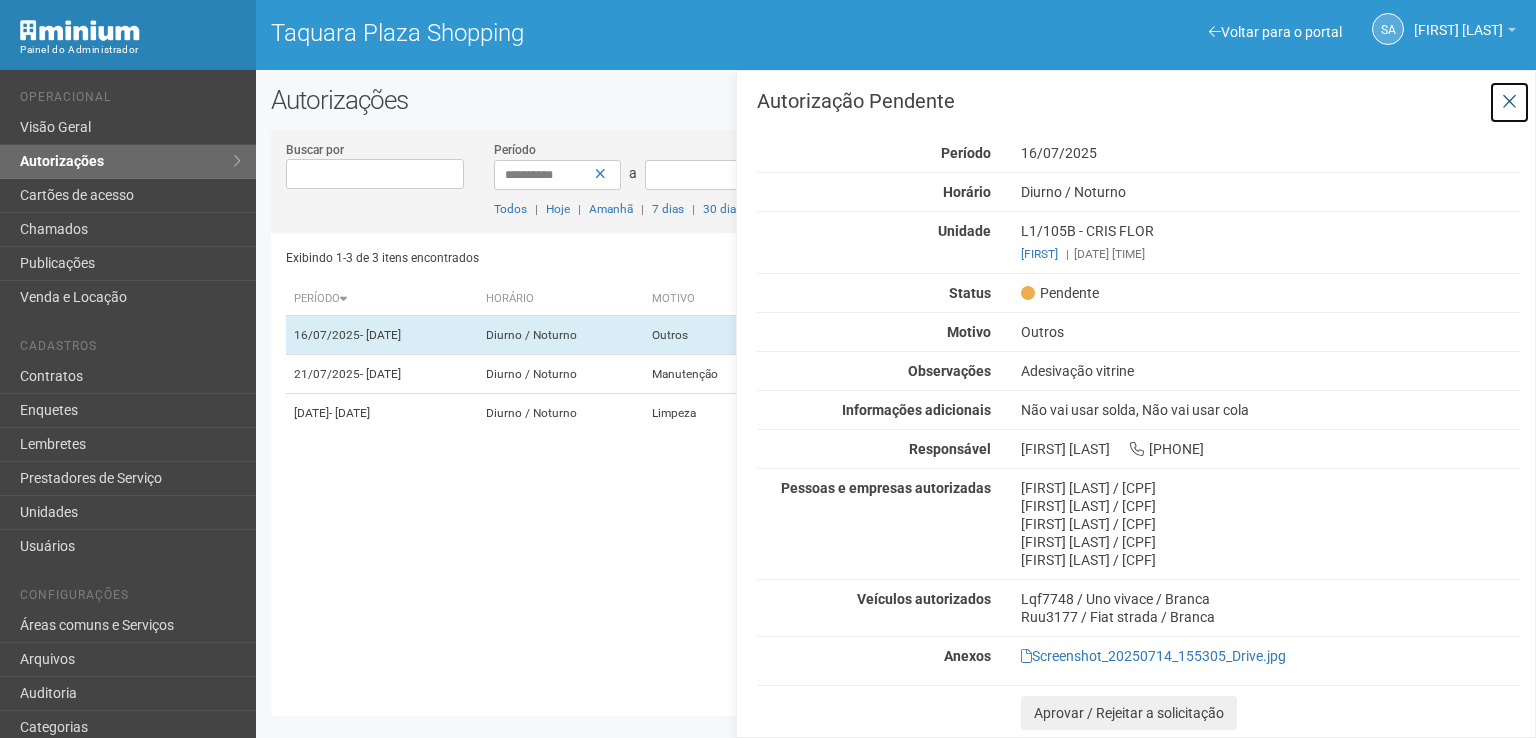 click at bounding box center (1509, 102) 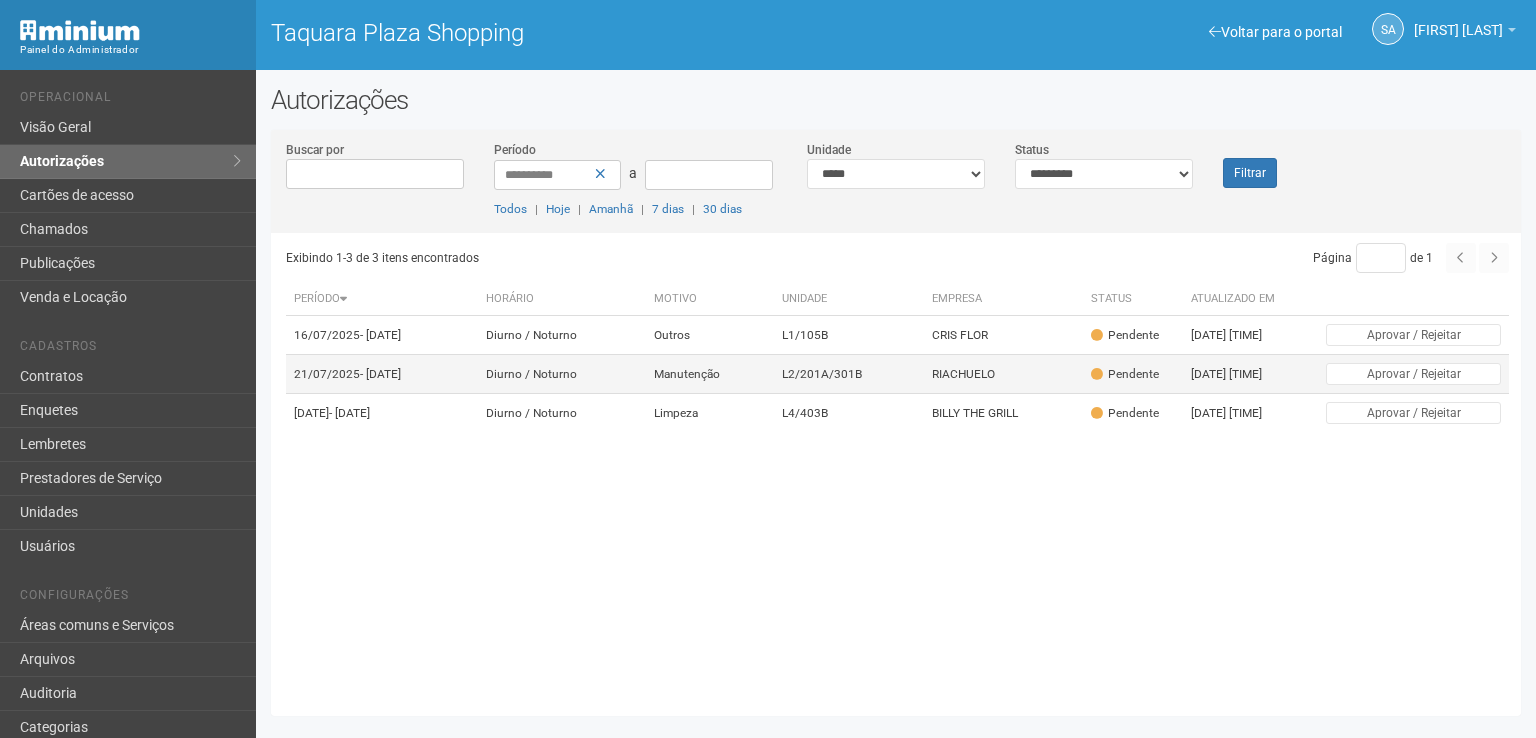 click on "Pendente" at bounding box center (1125, 374) 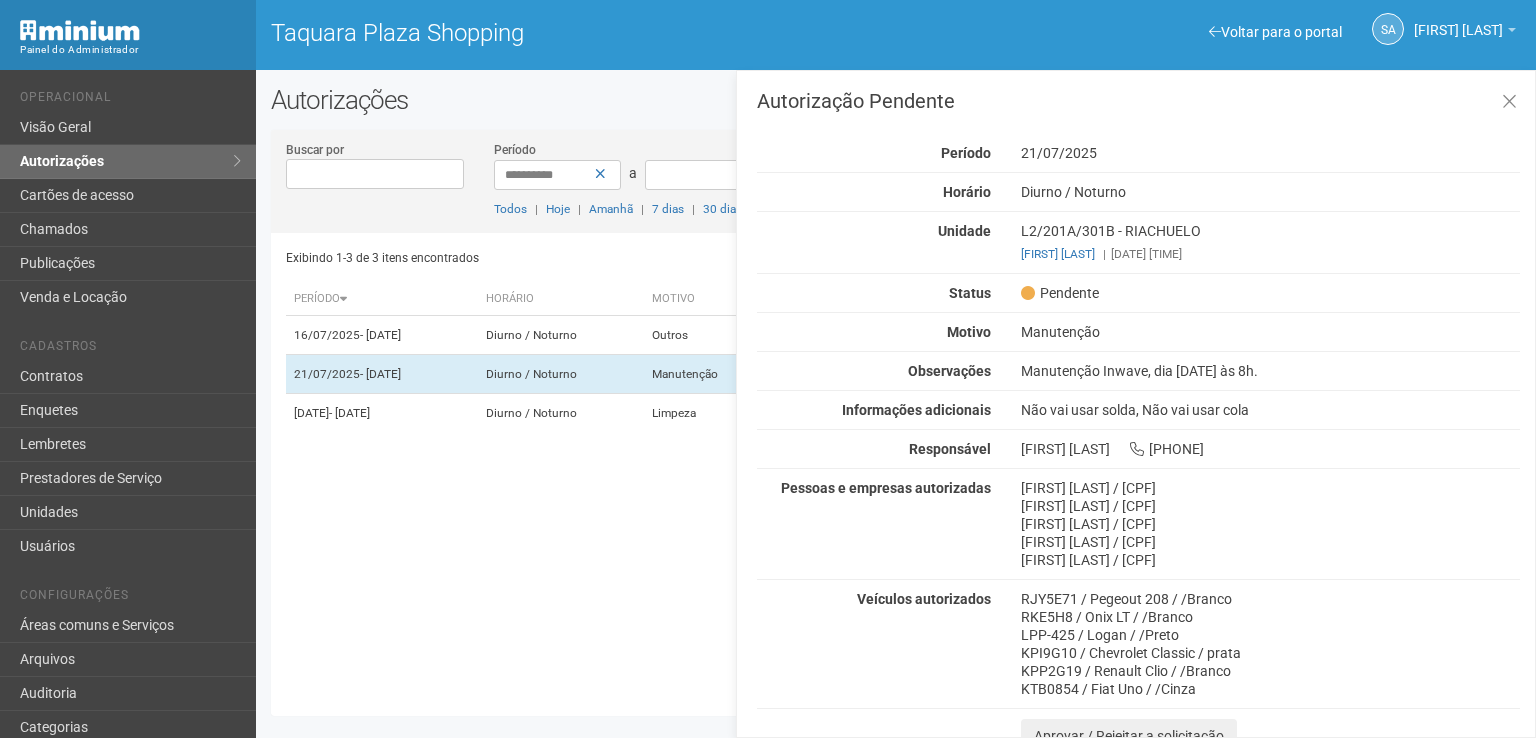 scroll, scrollTop: 13, scrollLeft: 0, axis: vertical 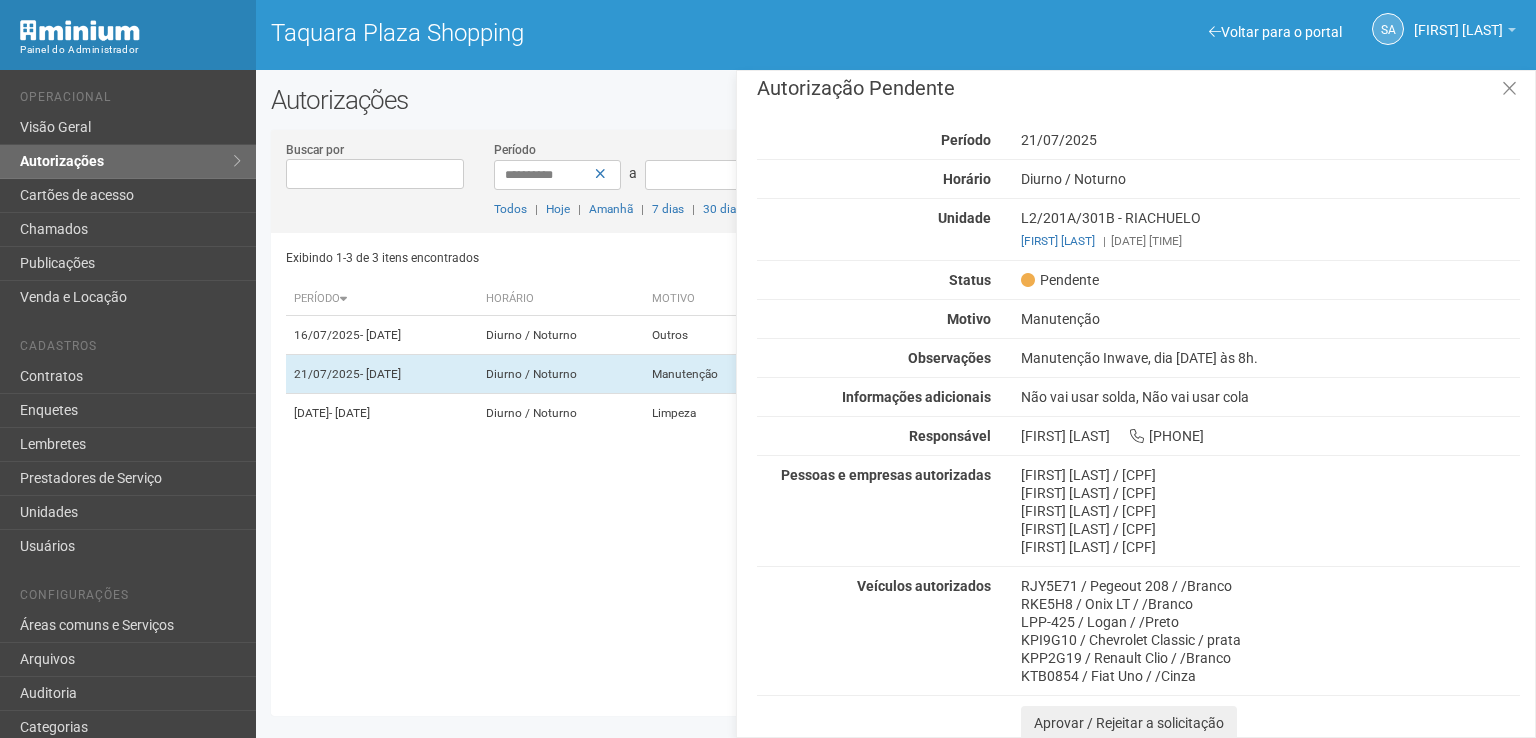 drag, startPoint x: 1481, startPoint y: 235, endPoint x: 1272, endPoint y: 776, distance: 579.9672 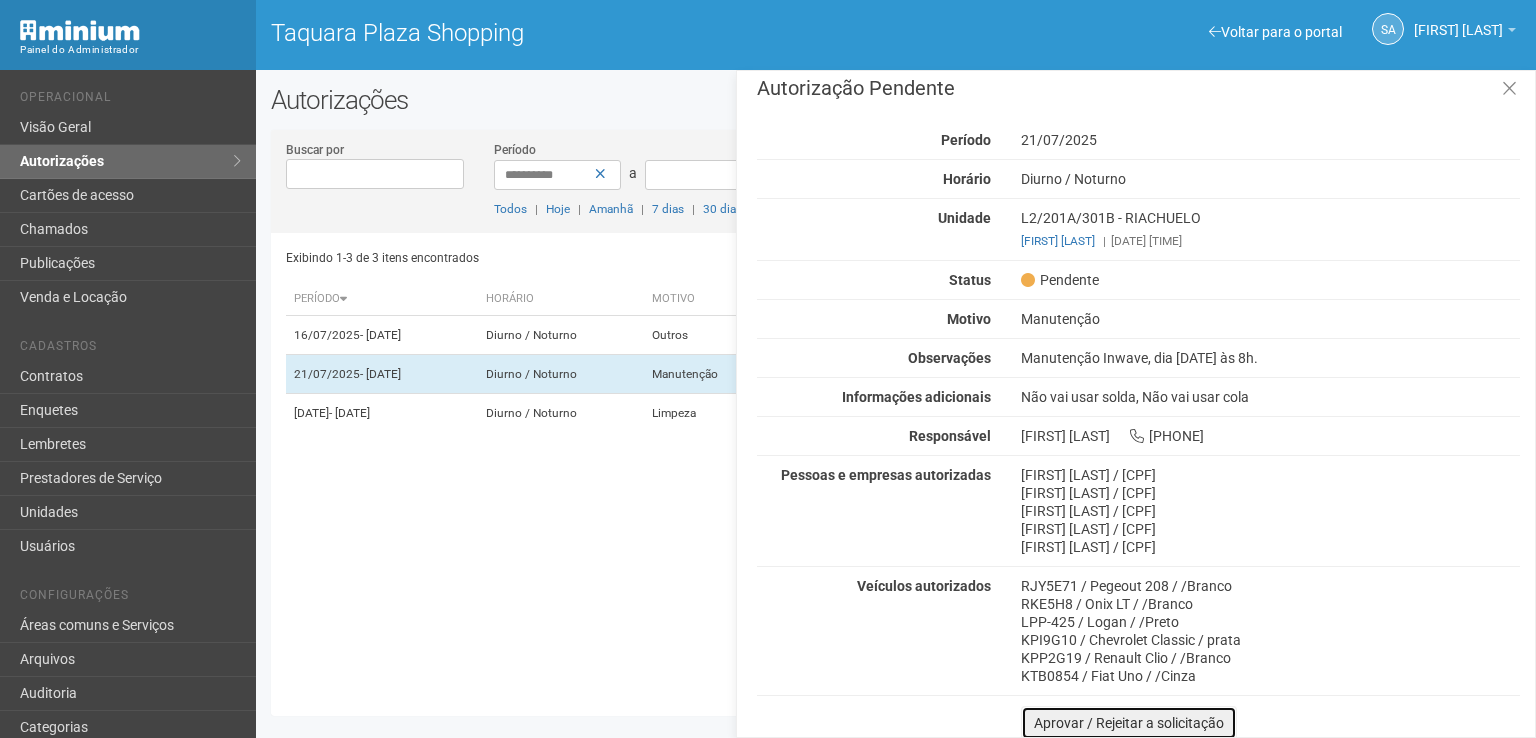 click on "Aprovar / Rejeitar a solicitação" at bounding box center [1129, 723] 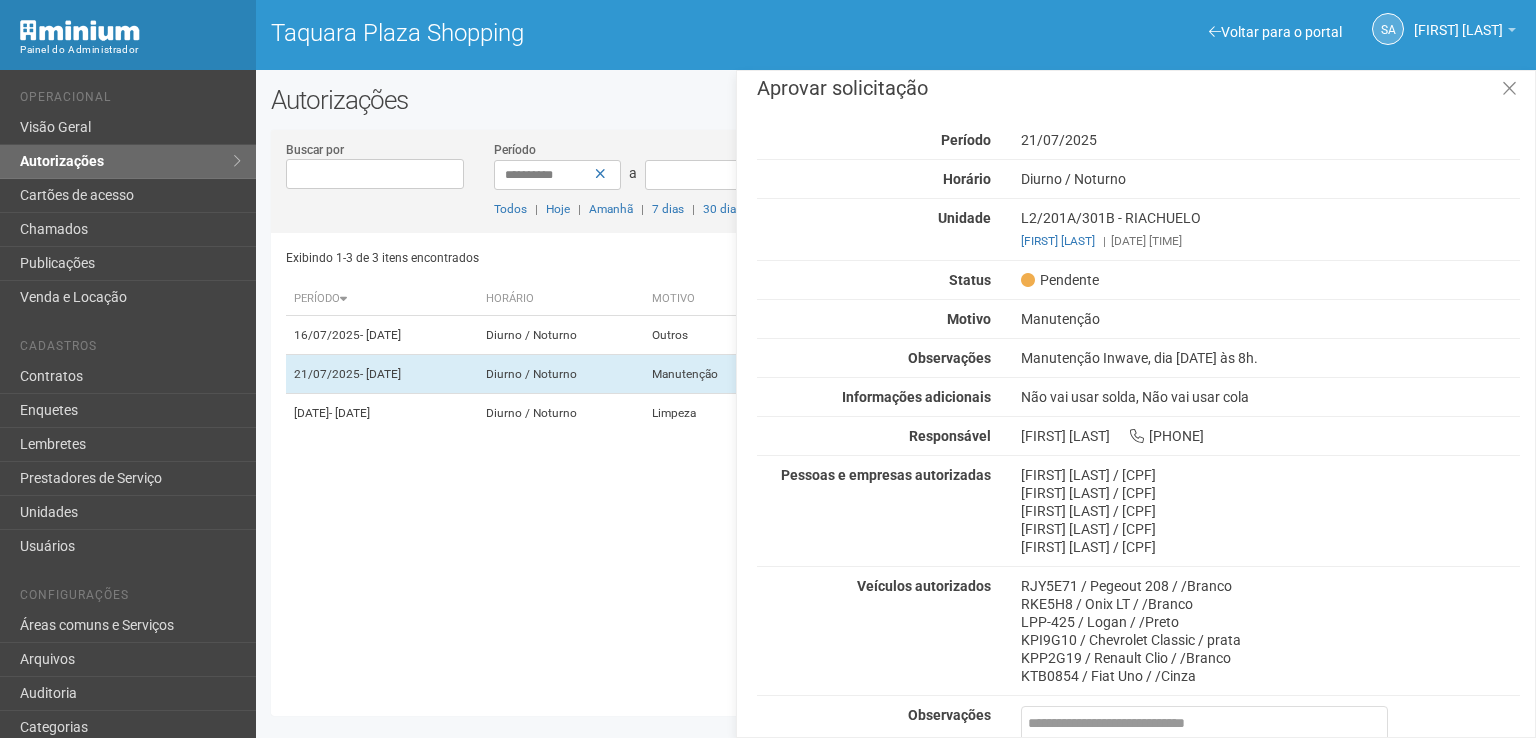 scroll, scrollTop: 0, scrollLeft: 0, axis: both 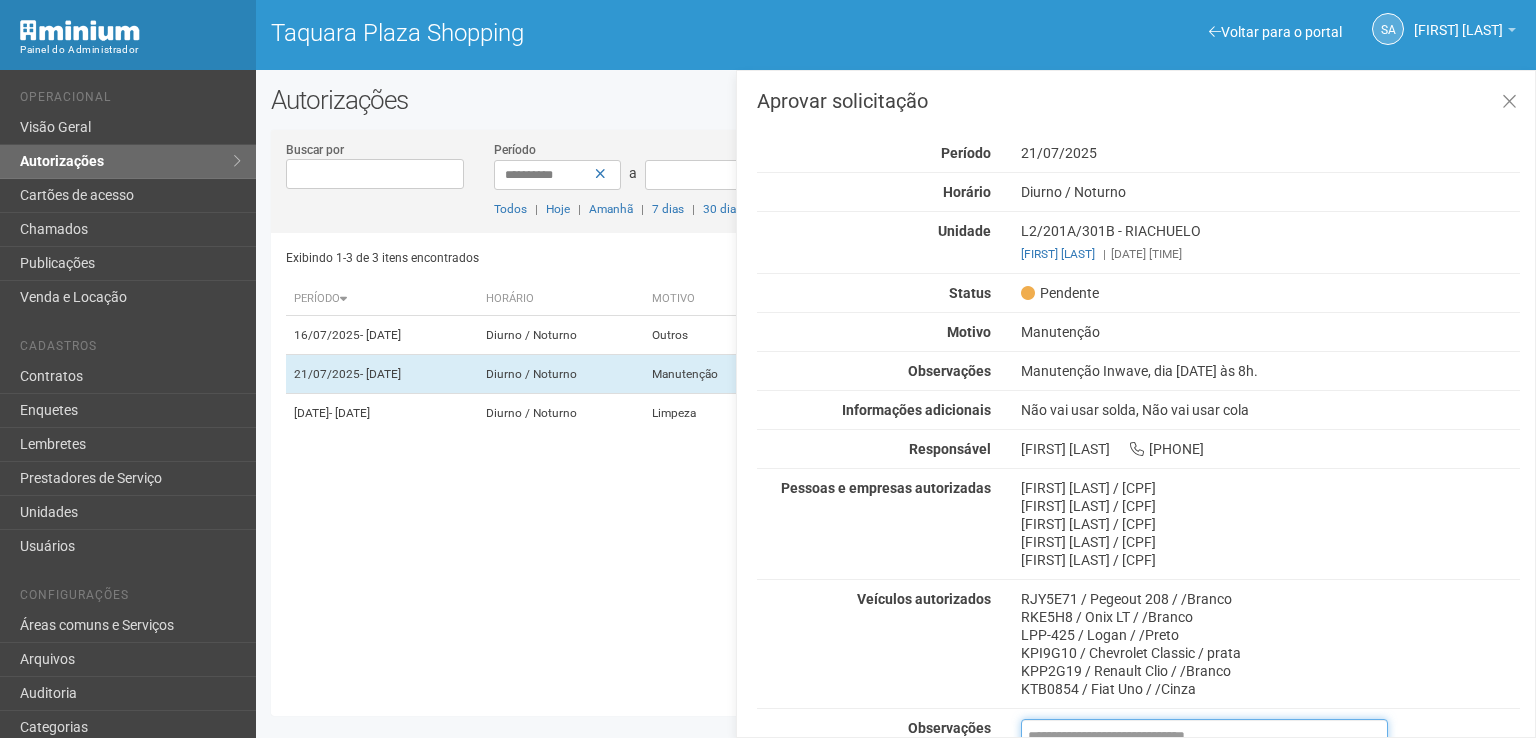 click at bounding box center (1204, 766) 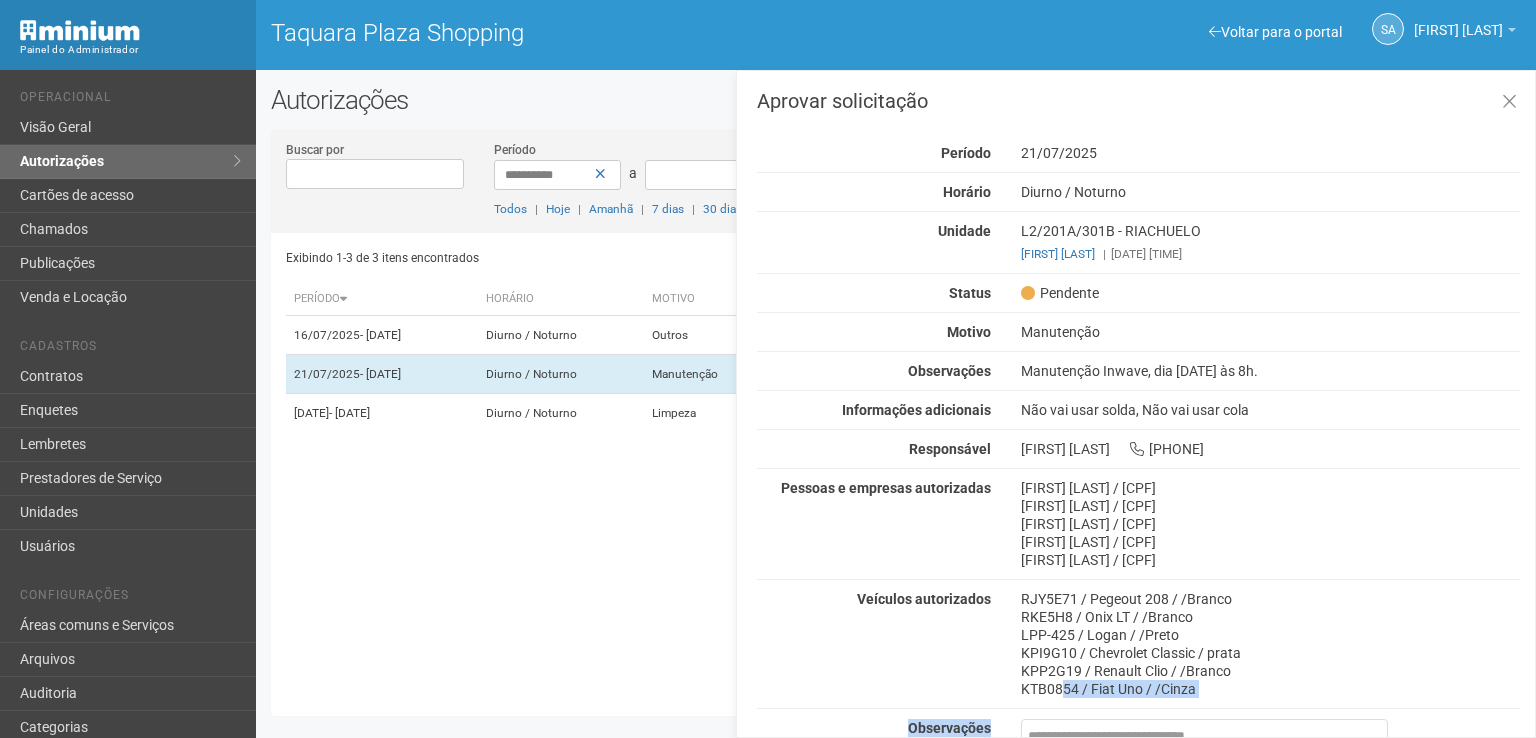 scroll, scrollTop: 156, scrollLeft: 0, axis: vertical 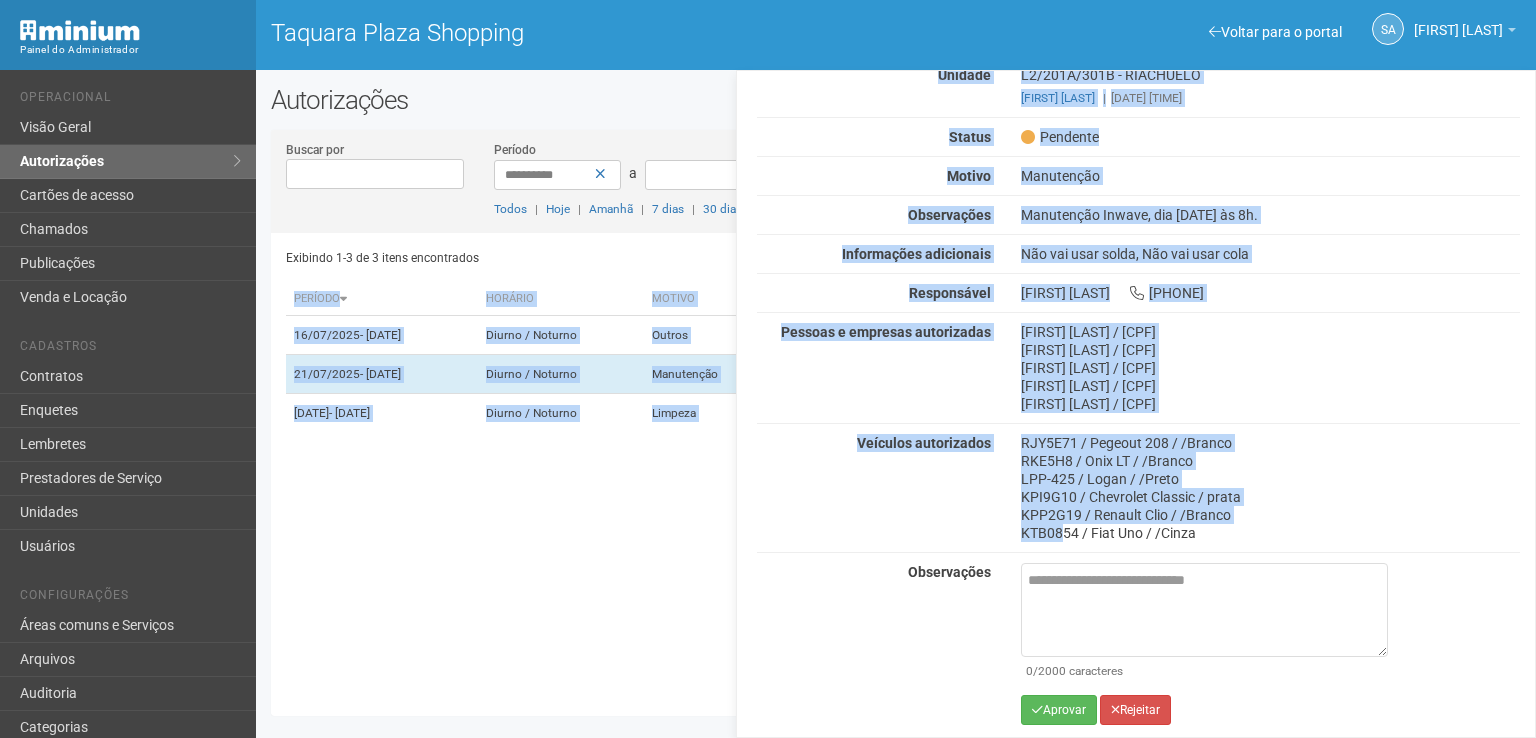 drag, startPoint x: 1064, startPoint y: 691, endPoint x: 1054, endPoint y: 776, distance: 85.58621 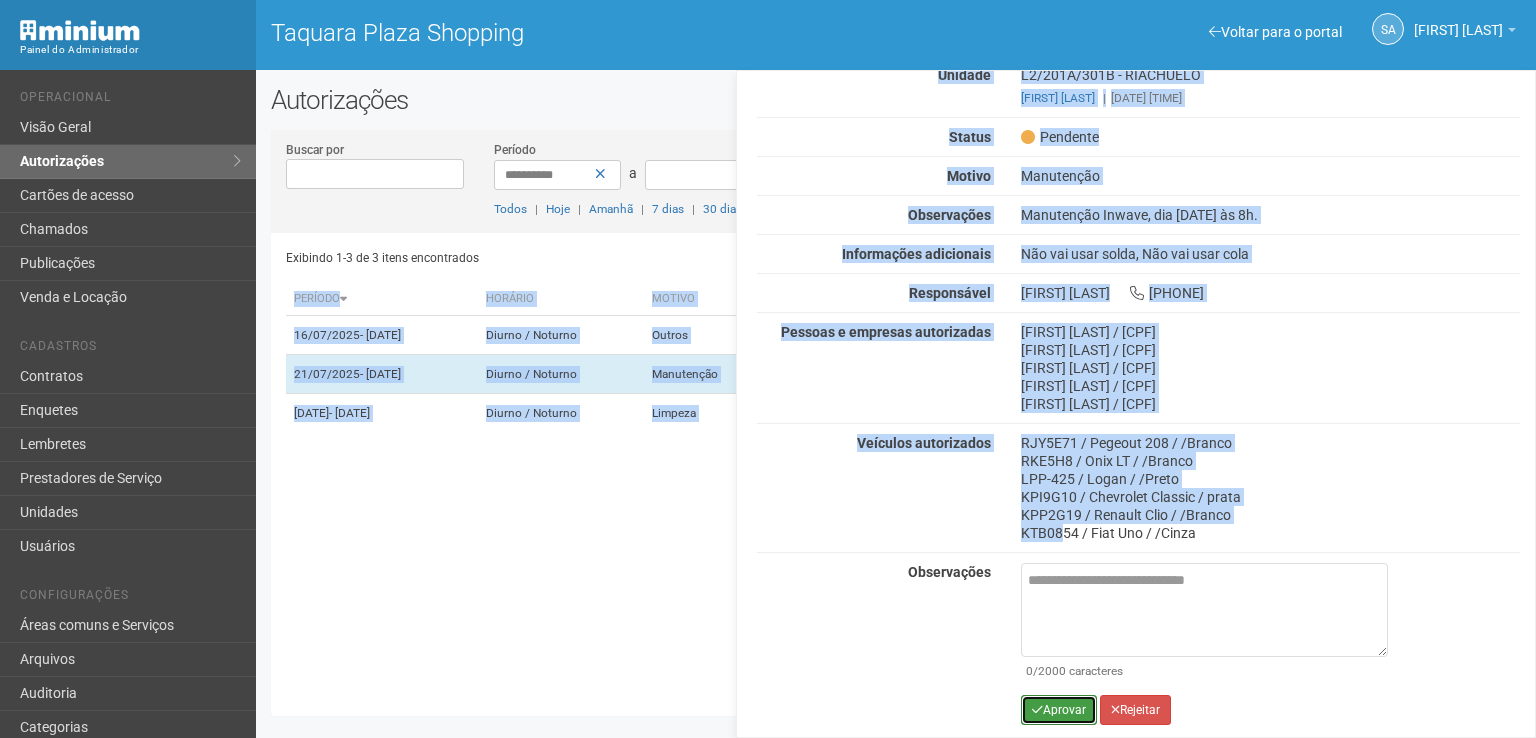 click on "Aprovar" at bounding box center [1059, 710] 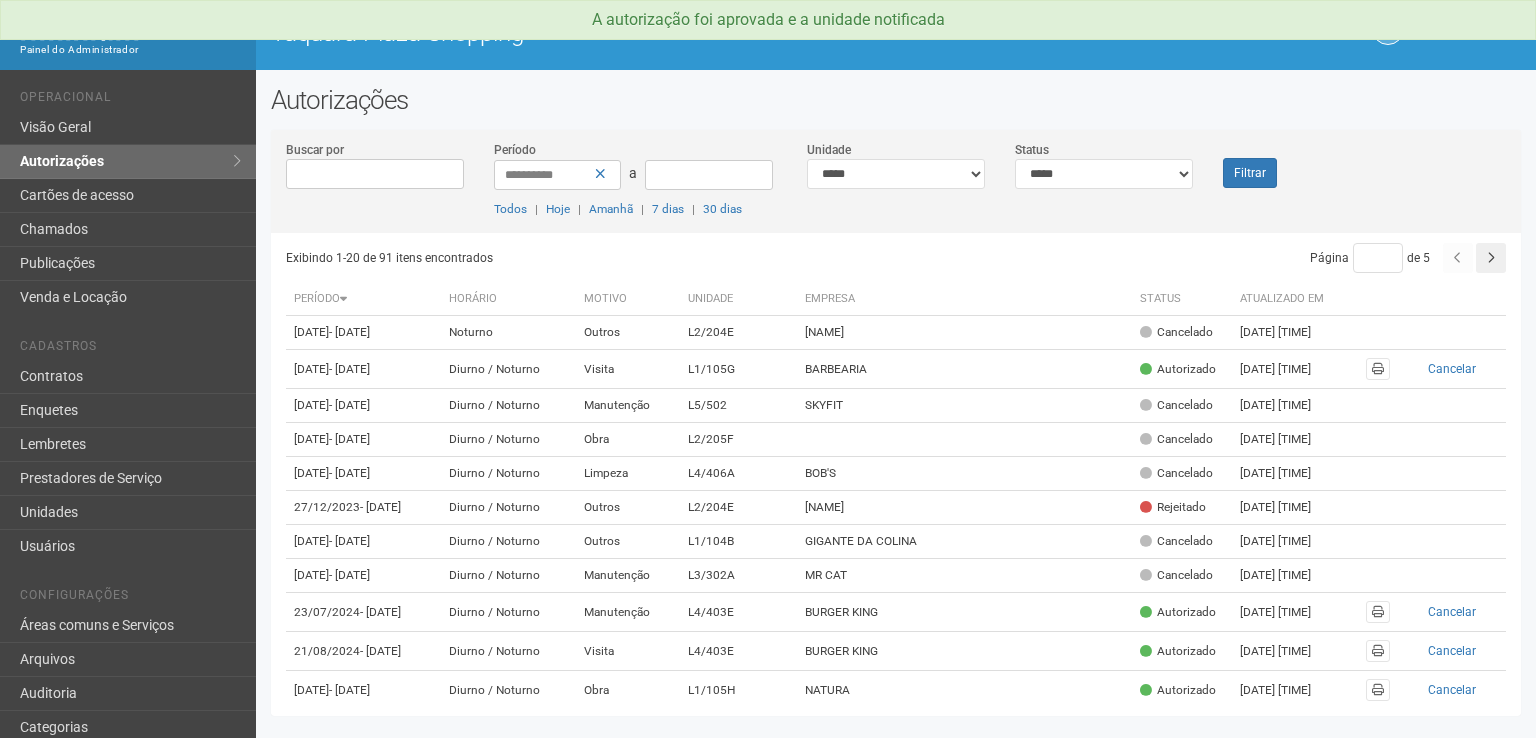 scroll, scrollTop: 0, scrollLeft: 0, axis: both 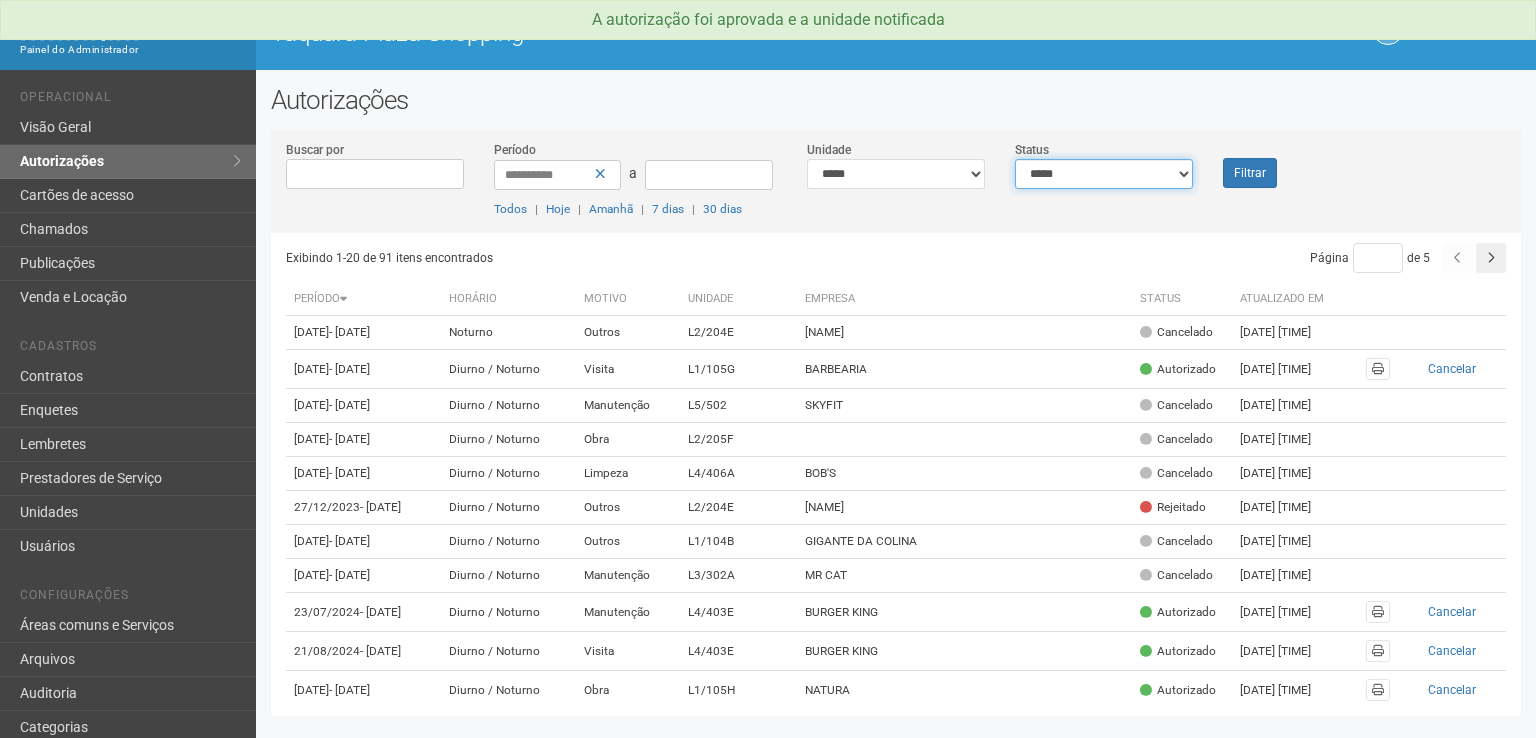 click on "**********" at bounding box center (1104, 174) 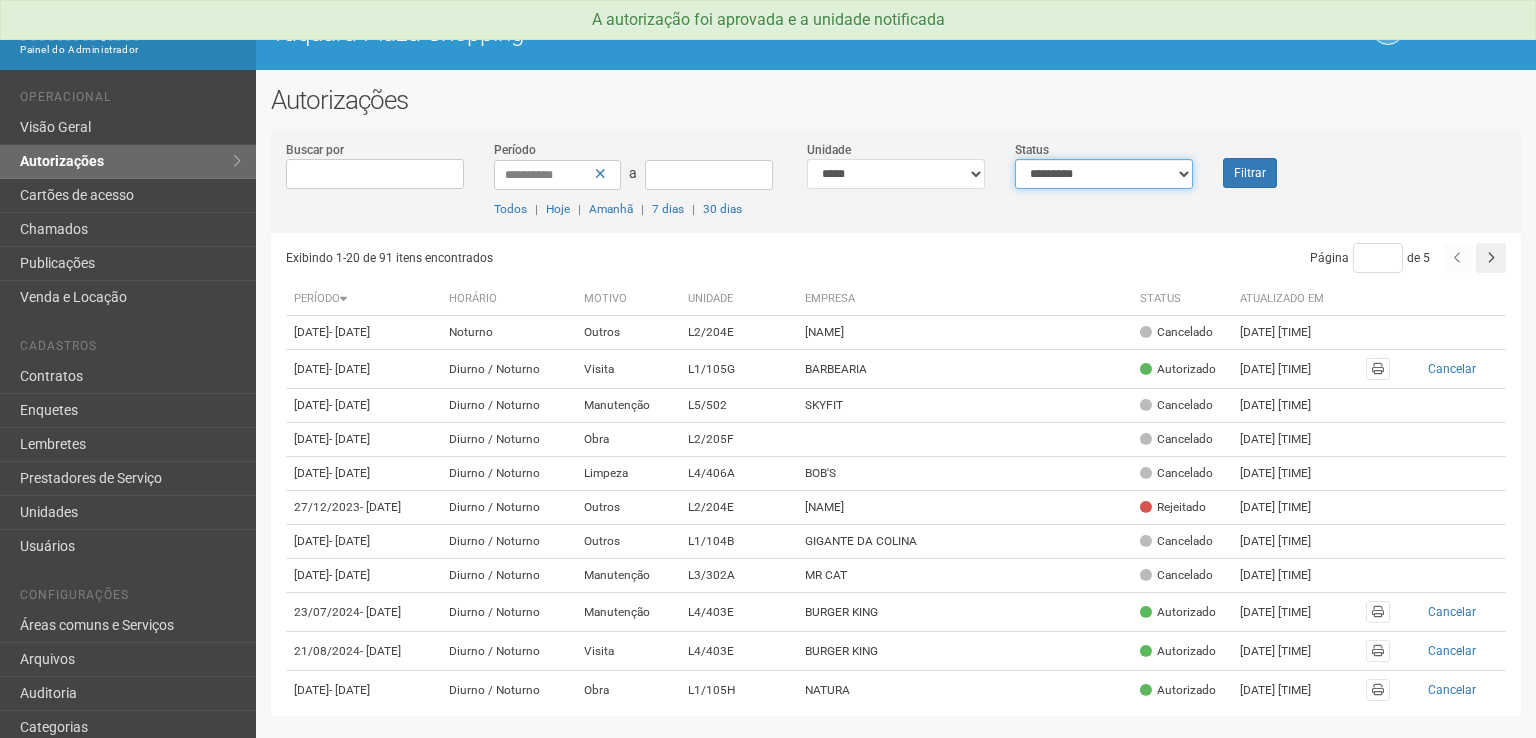 click on "**********" at bounding box center (1104, 174) 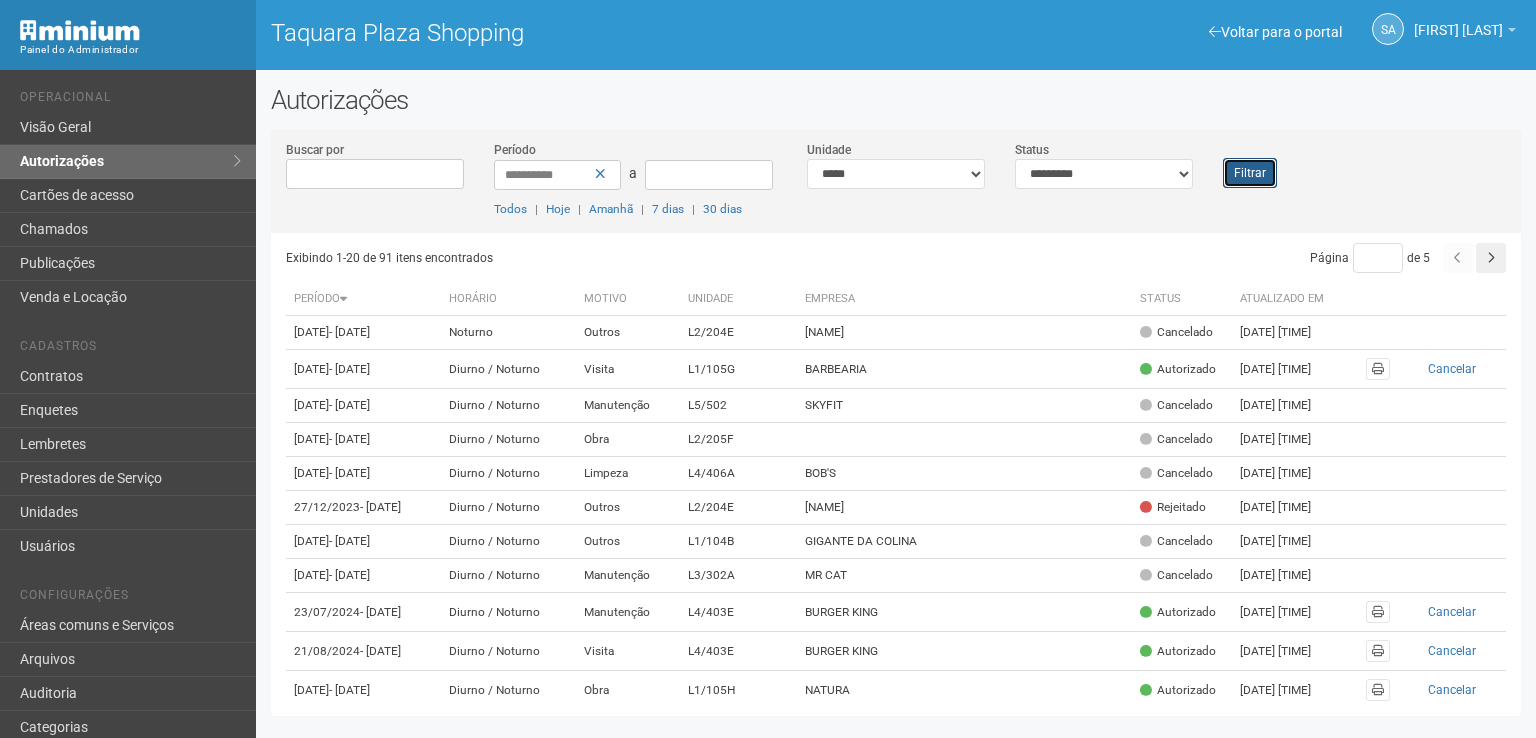 click on "Filtrar" at bounding box center (1250, 173) 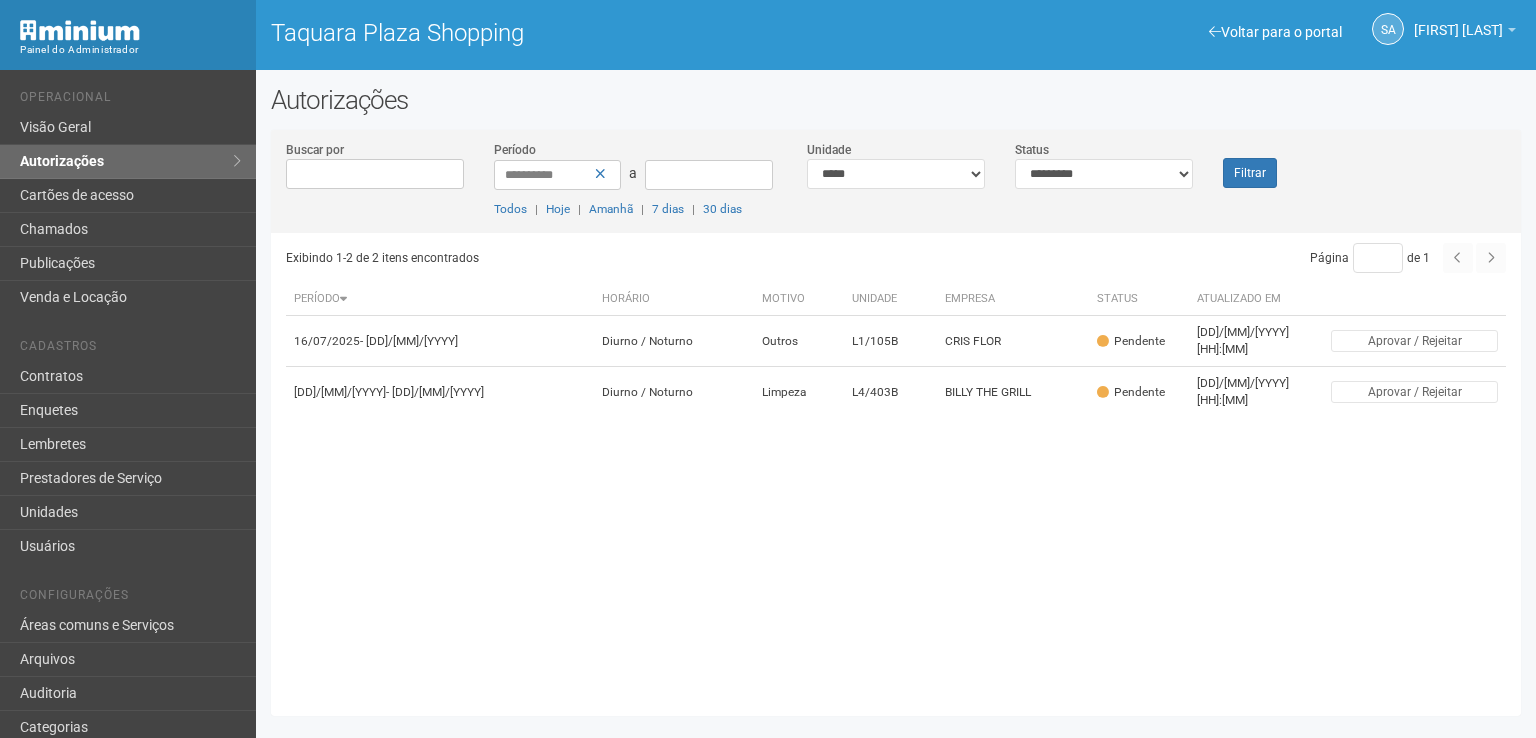 scroll, scrollTop: 0, scrollLeft: 0, axis: both 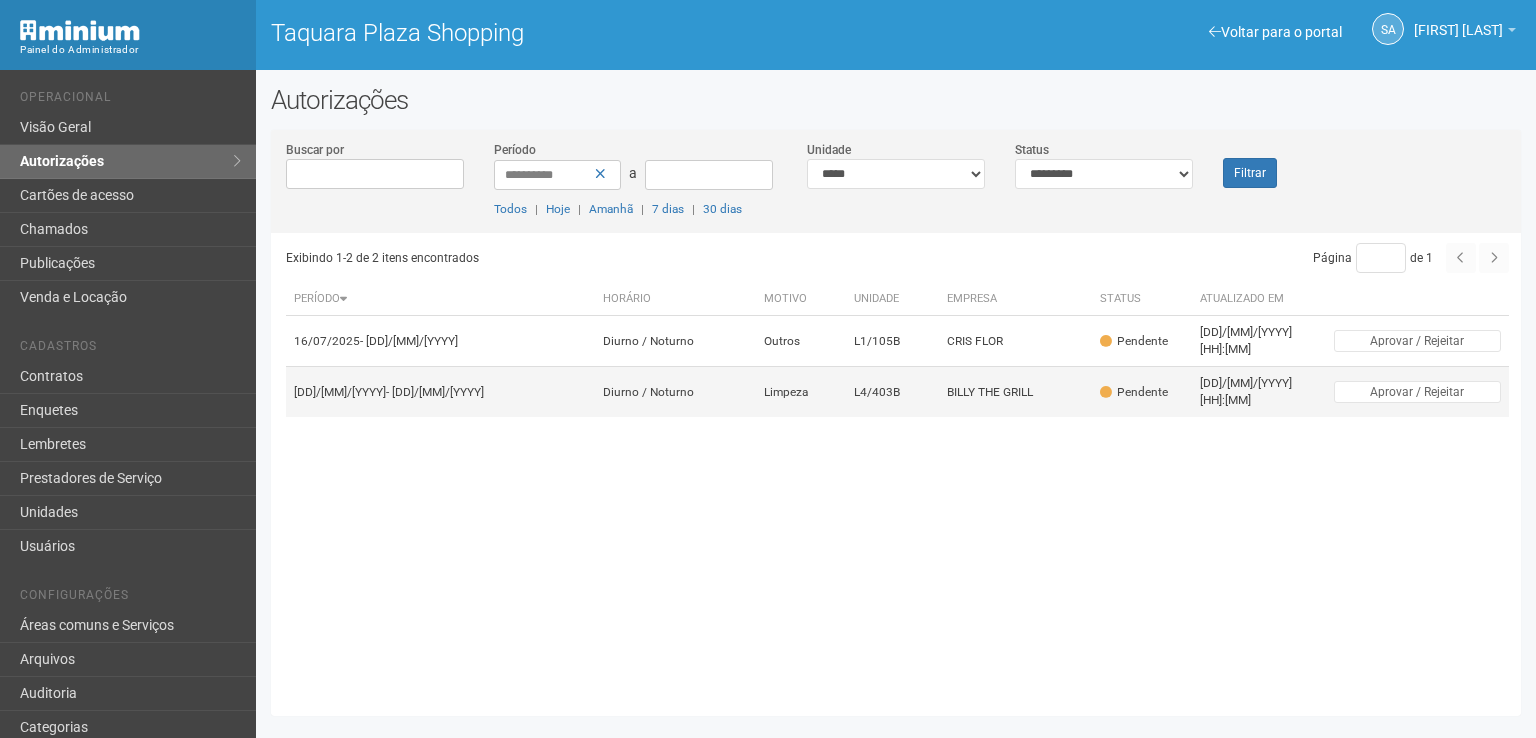 click on "BILLY THE GRILL" at bounding box center (1015, 392) 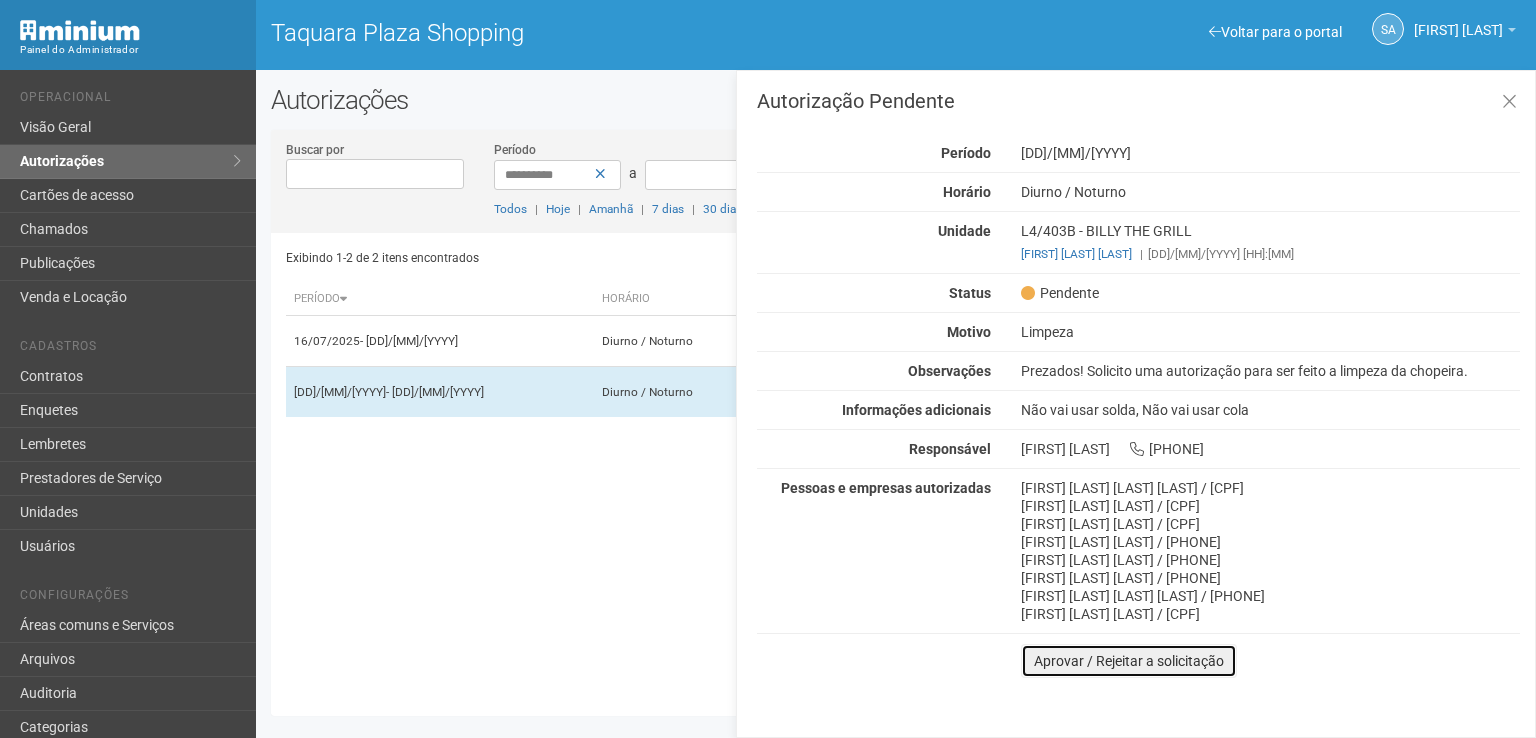 click on "Aprovar / Rejeitar a solicitação" at bounding box center (1129, 661) 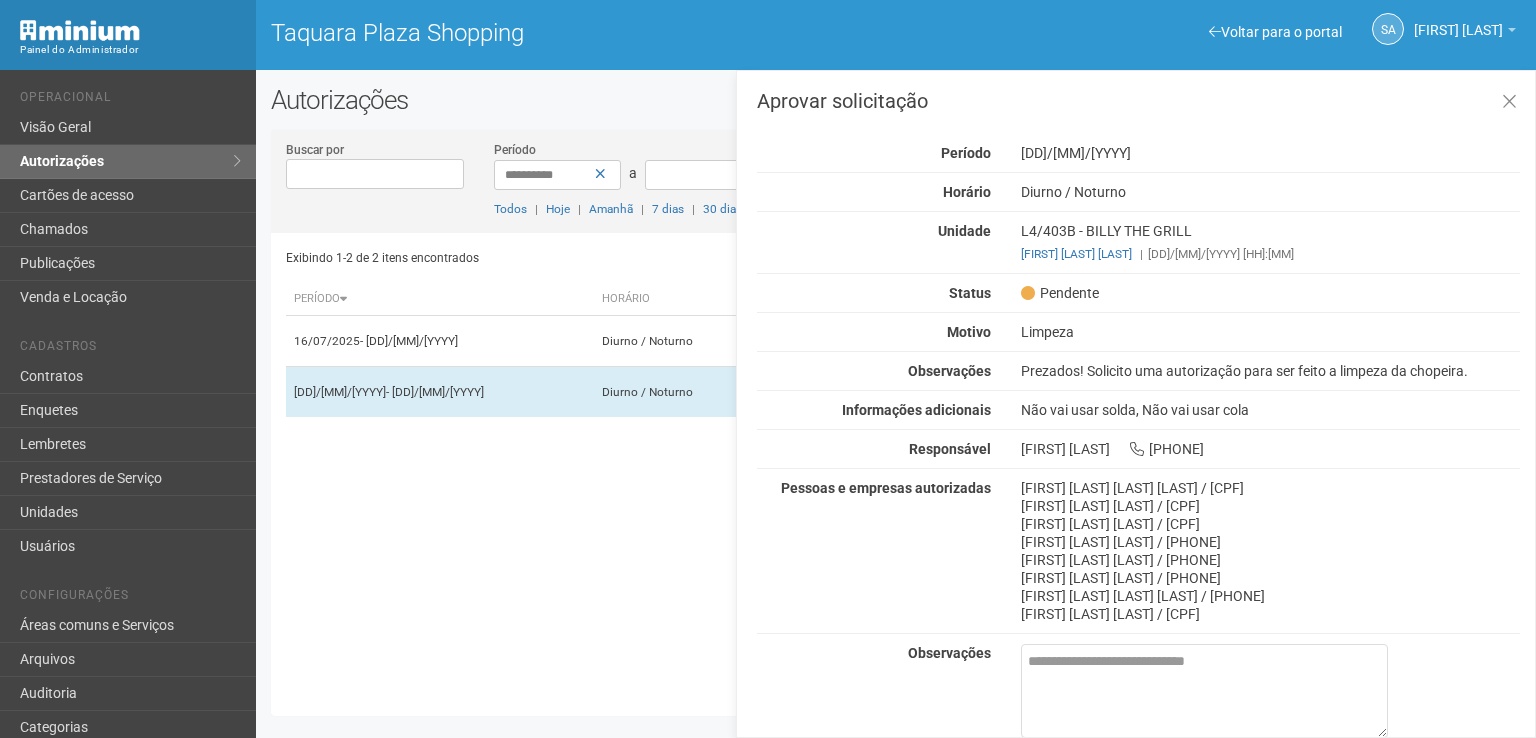 scroll, scrollTop: 80, scrollLeft: 0, axis: vertical 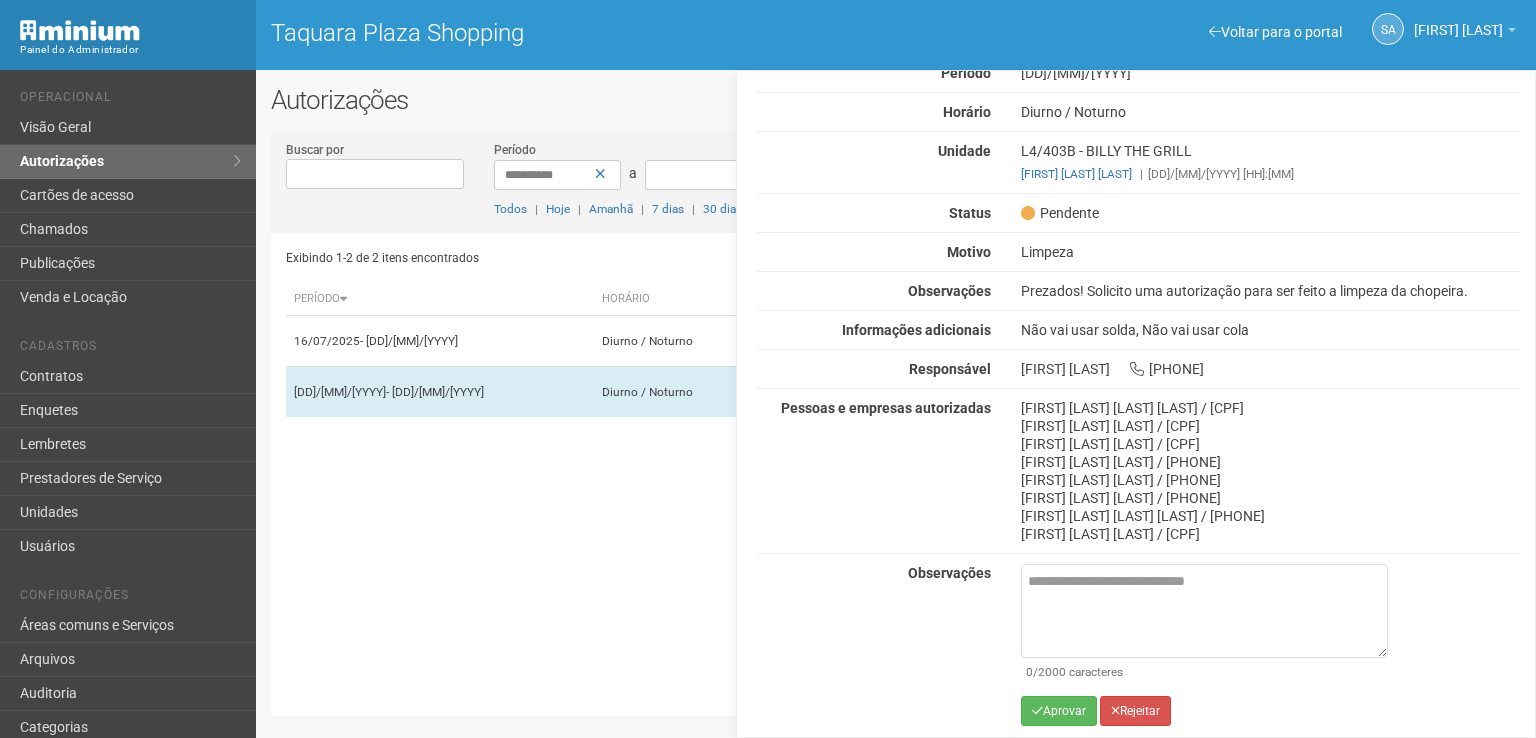 drag, startPoint x: 1062, startPoint y: 637, endPoint x: 1037, endPoint y: 776, distance: 141.2303 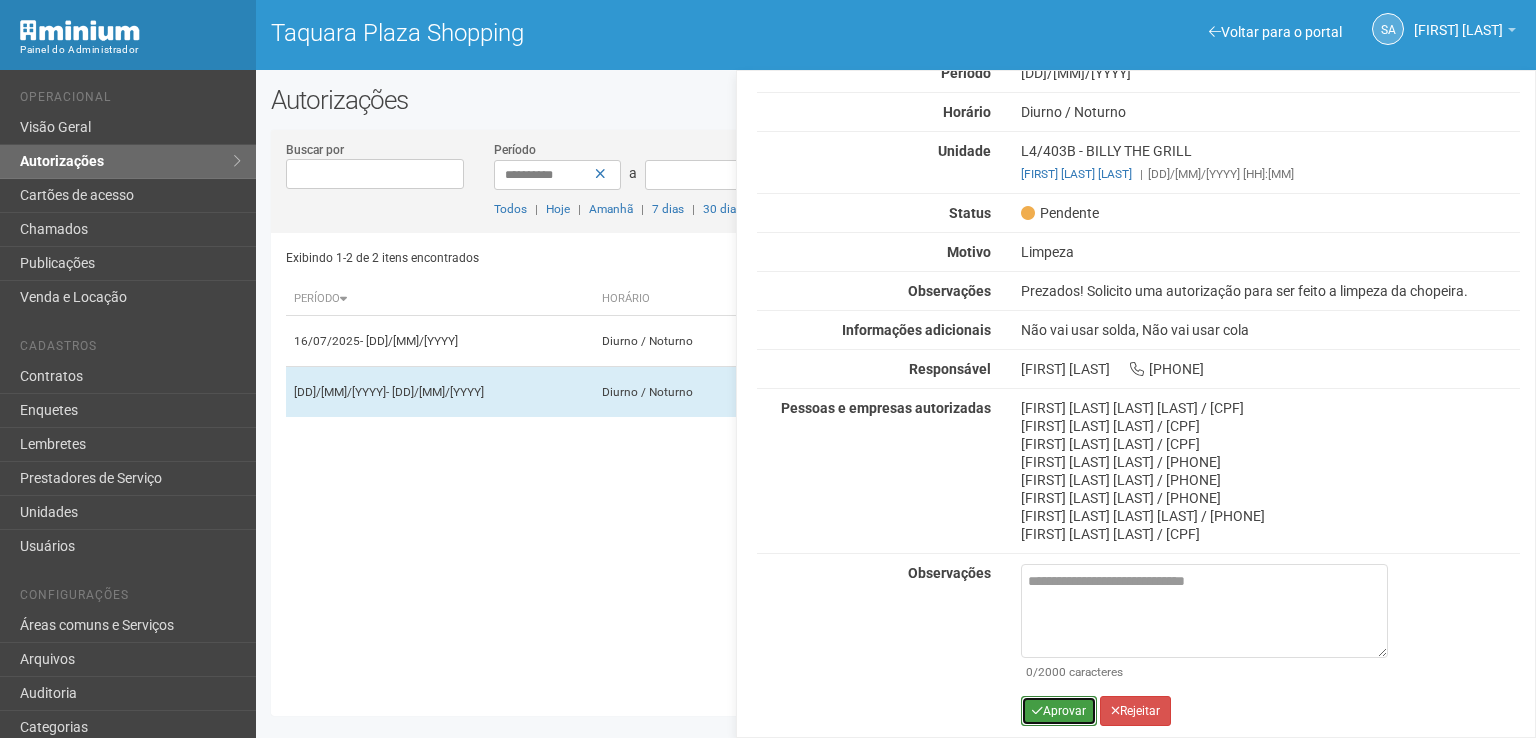 click on "Aprovar" at bounding box center (1059, 711) 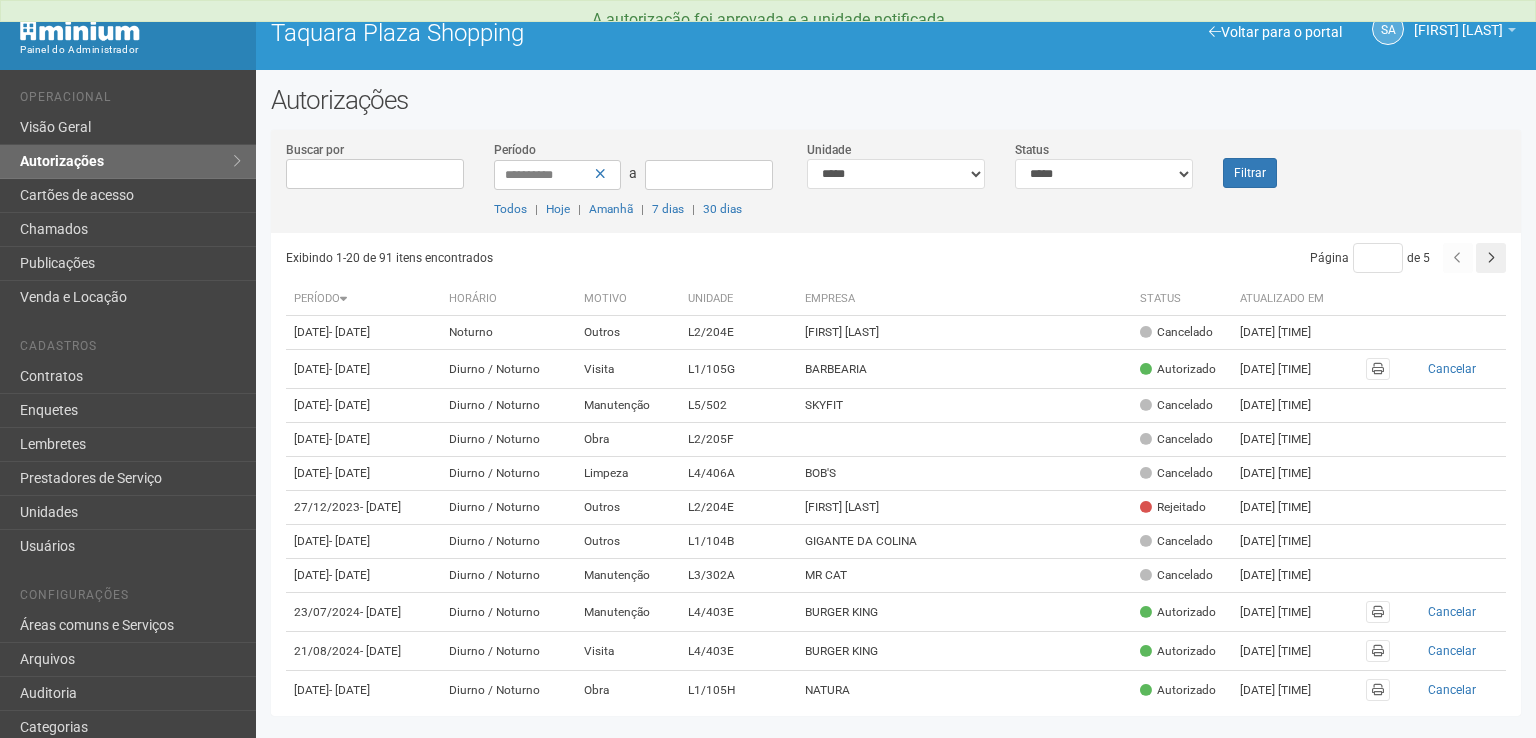 scroll, scrollTop: 0, scrollLeft: 0, axis: both 